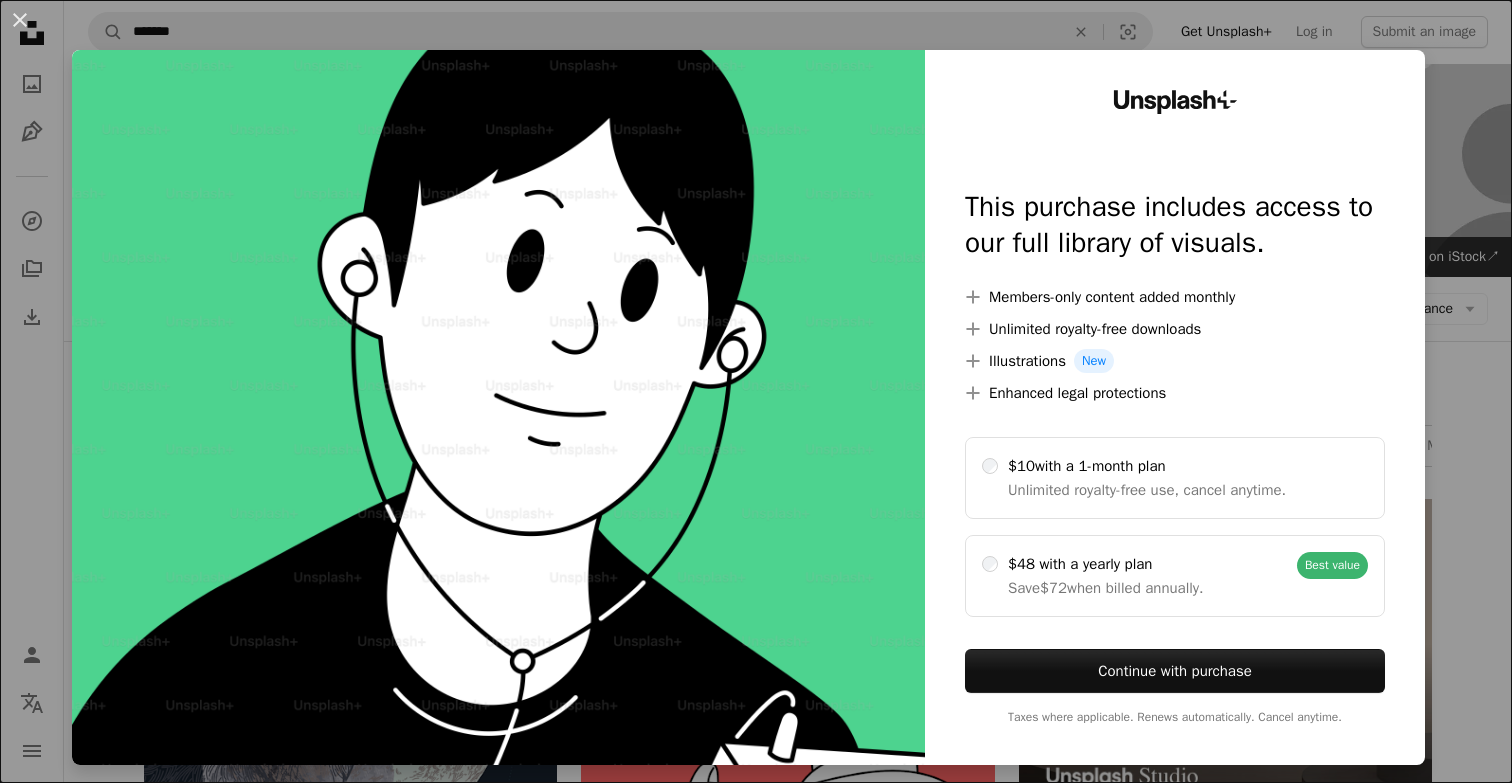 scroll, scrollTop: 0, scrollLeft: 0, axis: both 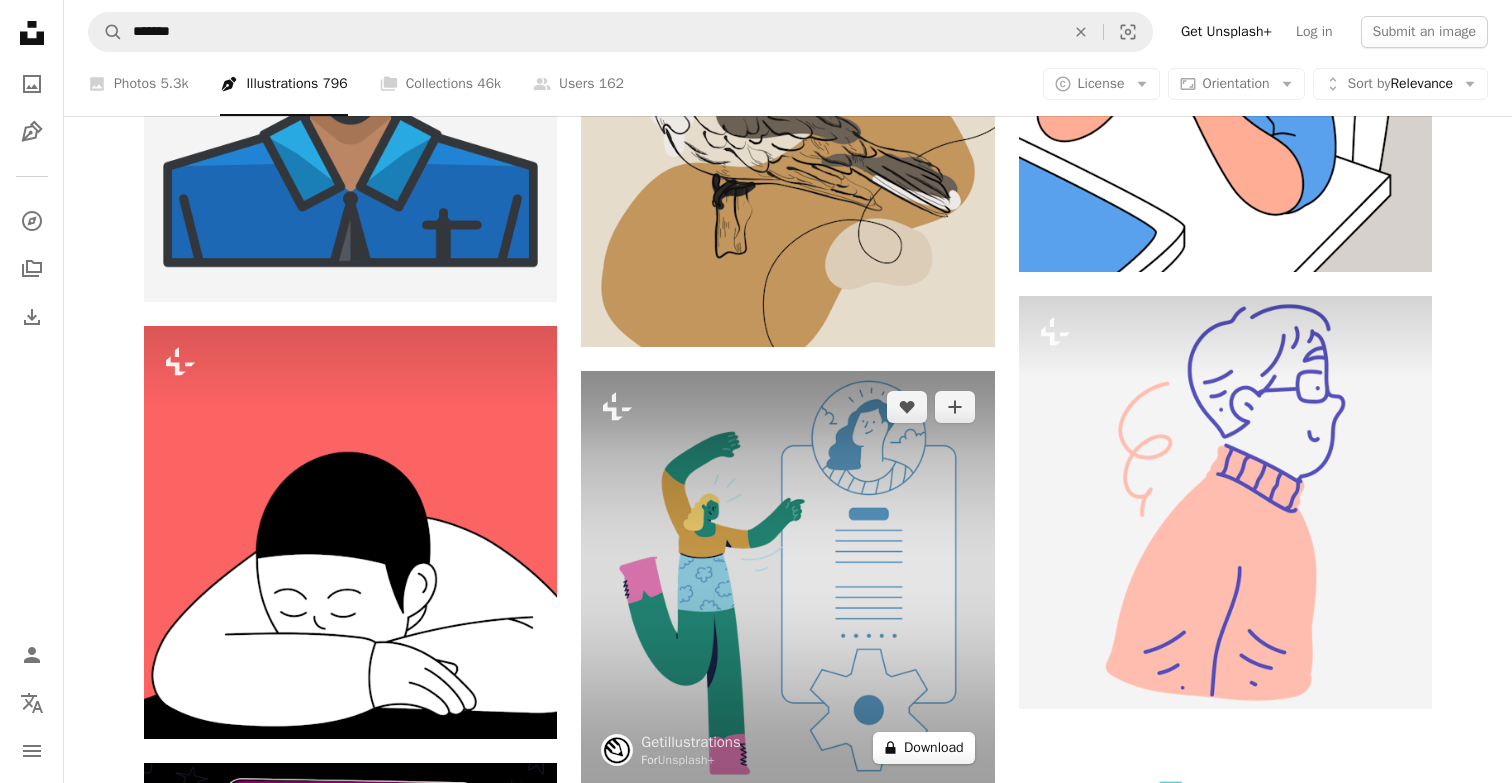 click on "A lock   Download" at bounding box center (924, 748) 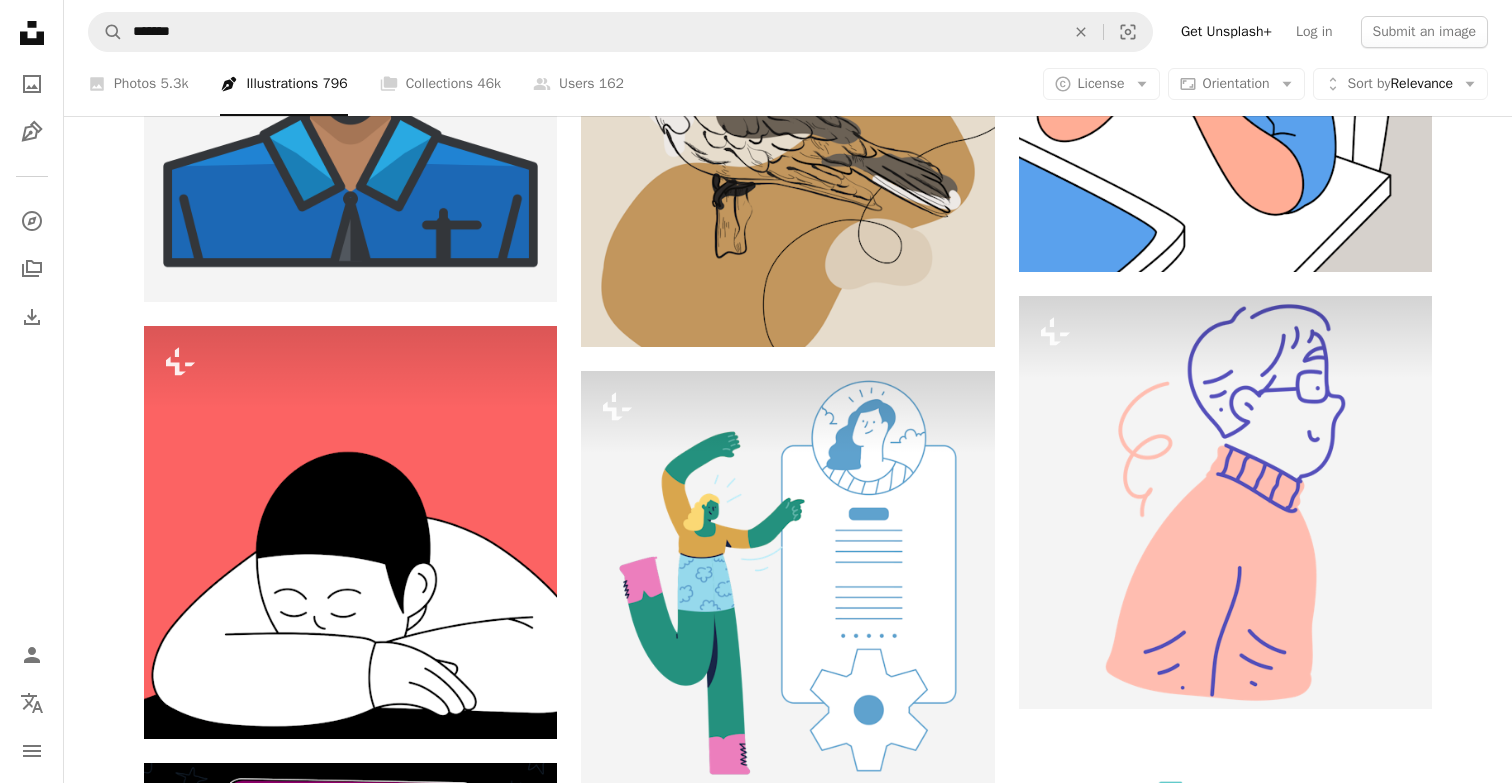 click on "An X shape Unsplash+ This purchase includes access to our full library of visuals. A plus sign Members-only content added monthly A plus sign Unlimited royalty-free downloads A plus sign Illustrations  New A plus sign Enhanced legal protections $10  with a 1-month plan Unlimited royalty-free use, cancel anytime. $48   with a yearly plan Save  $72  when billed annually. Best value Continue with purchase Taxes where applicable. Renews automatically. Cancel anytime." at bounding box center [756, 11071] 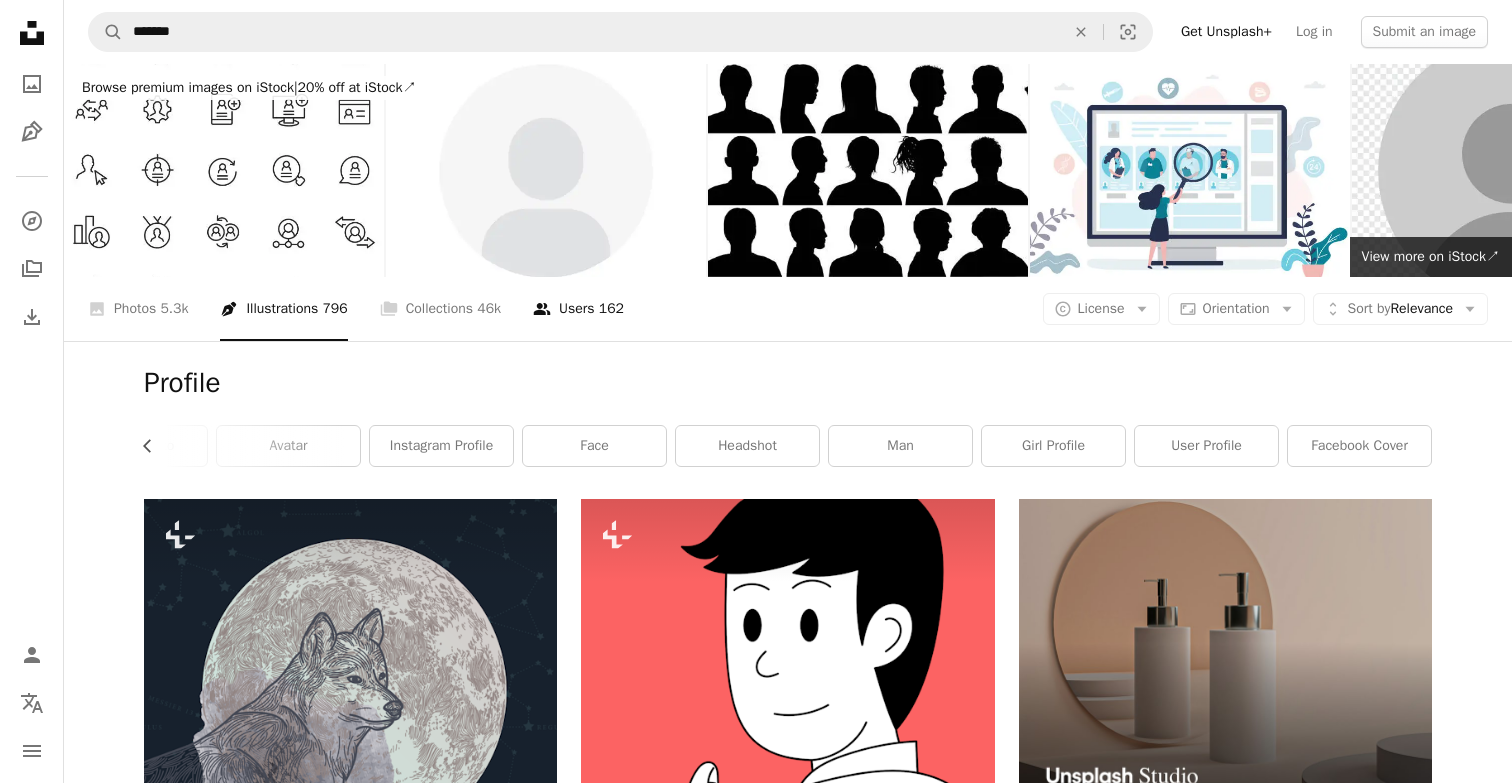 scroll, scrollTop: 0, scrollLeft: 0, axis: both 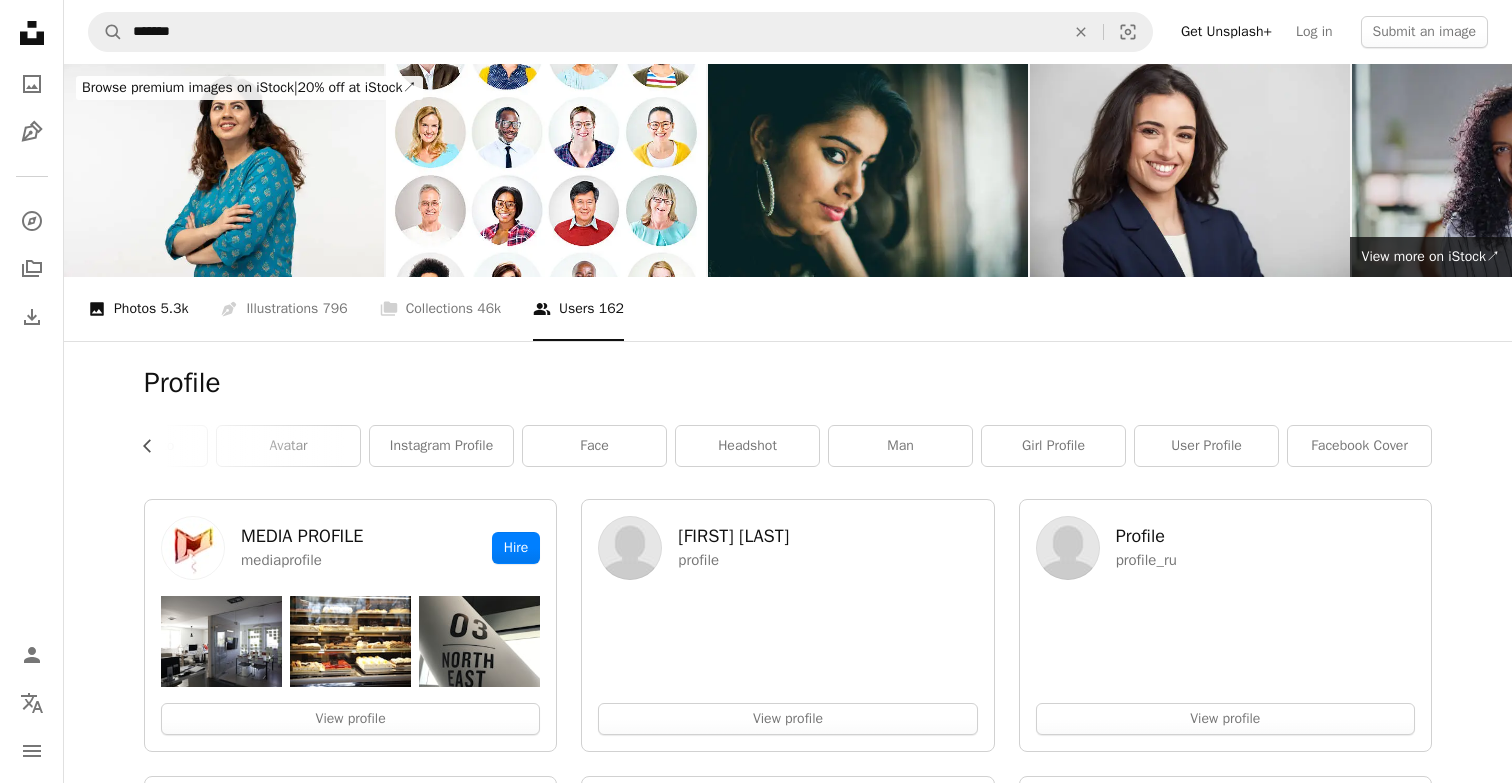 click on "A photo Photos   5.3k" at bounding box center (138, 309) 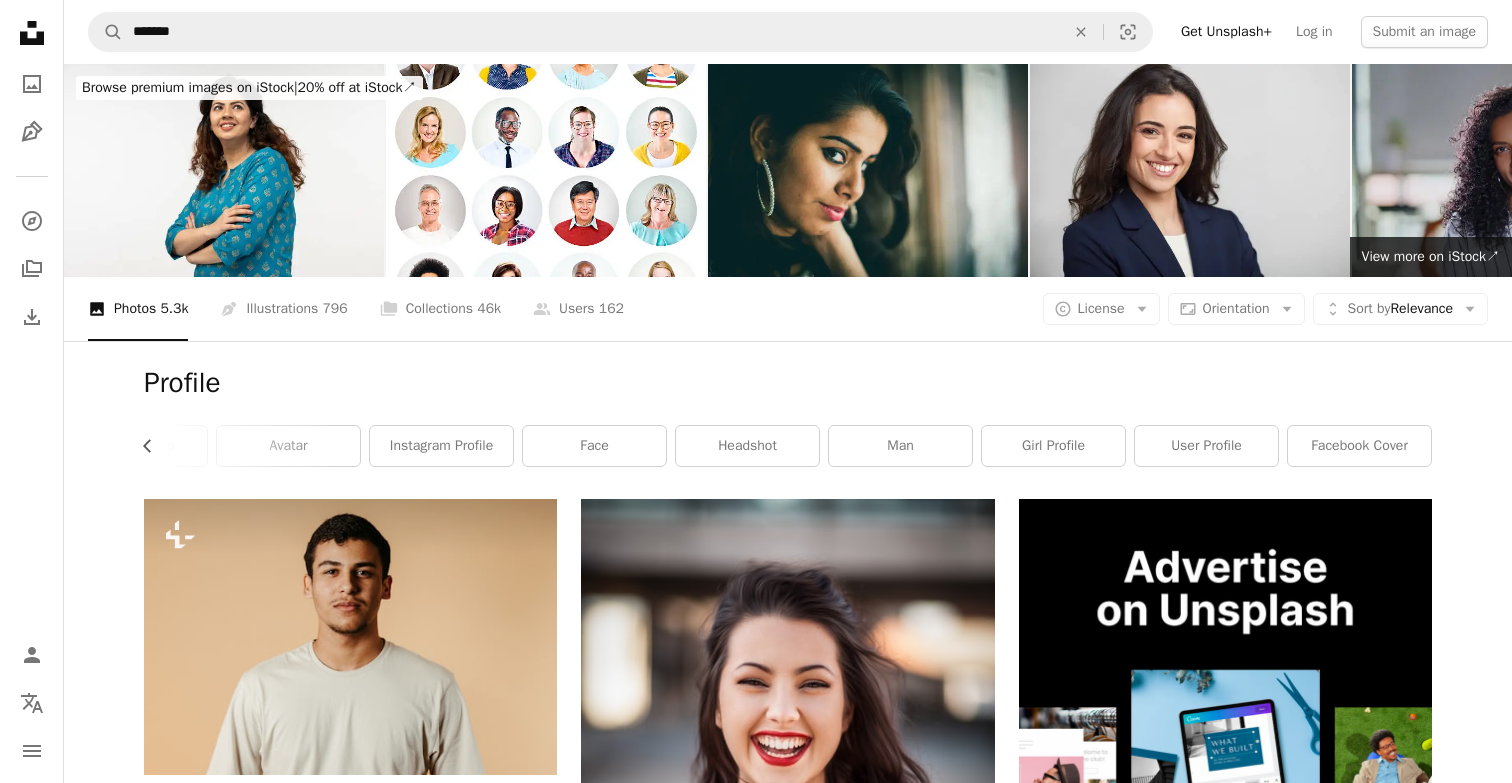 click at bounding box center [1225, 1175] 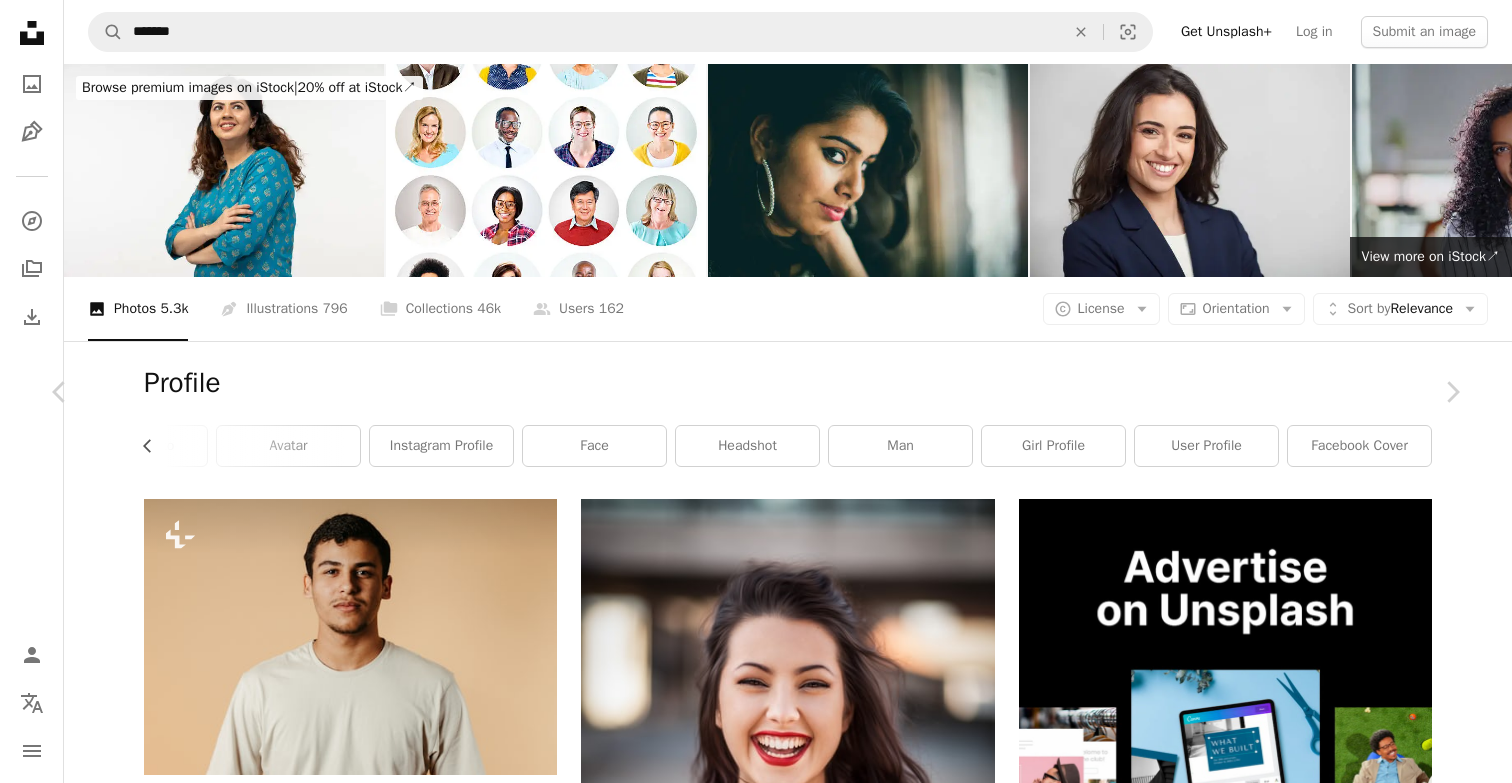 click on "Download free" at bounding box center [1263, 12326] 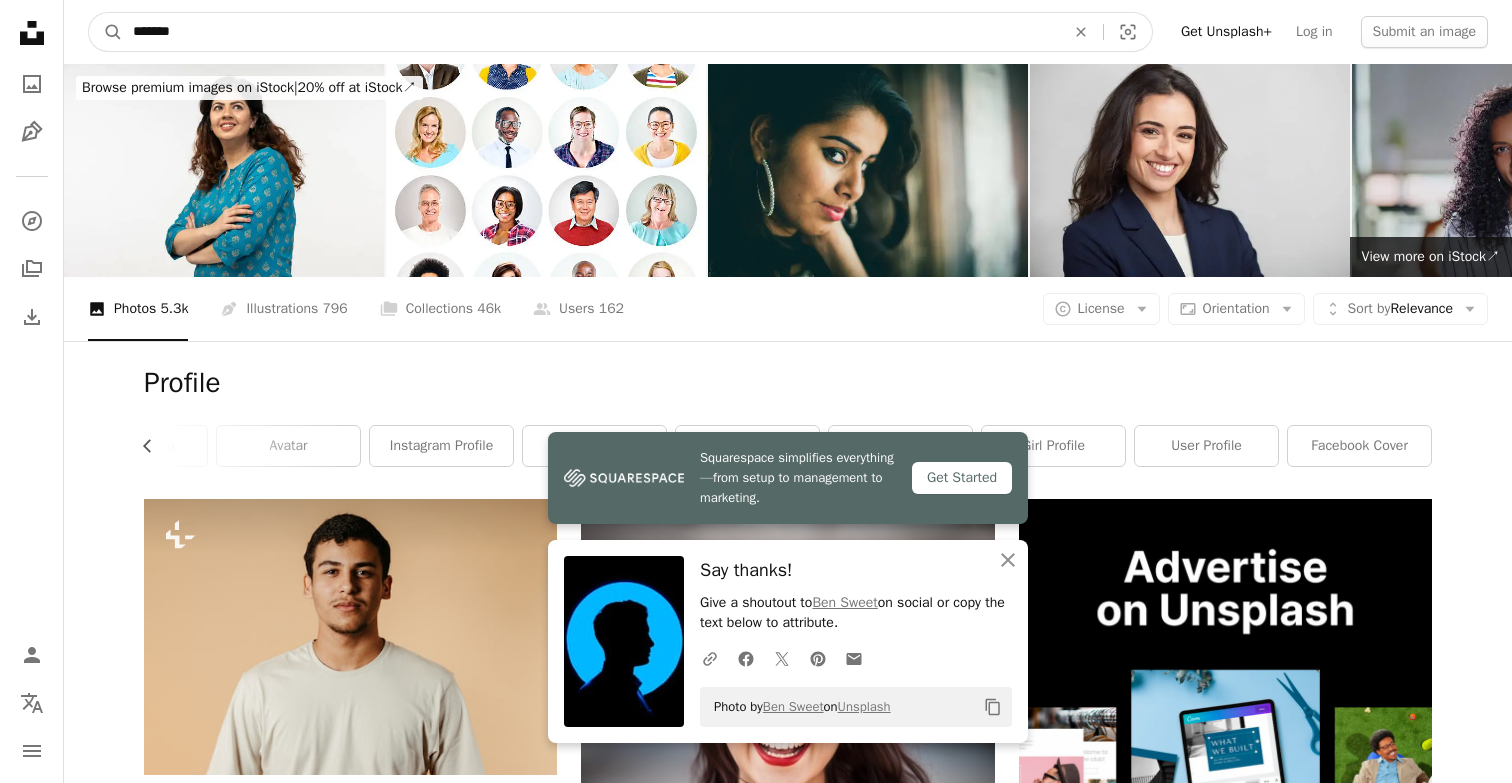 click on "*******" at bounding box center (591, 32) 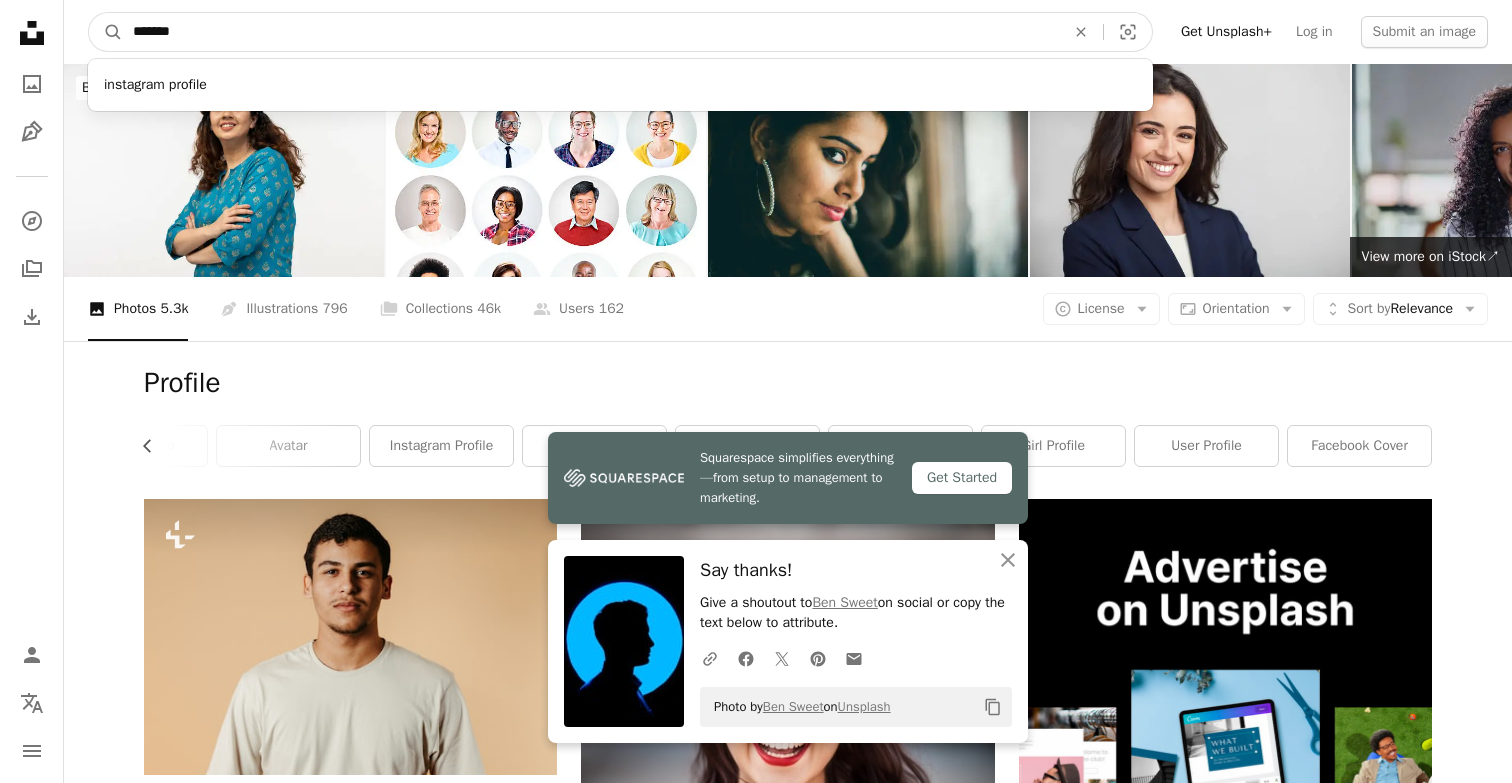 click on "*******" at bounding box center (591, 32) 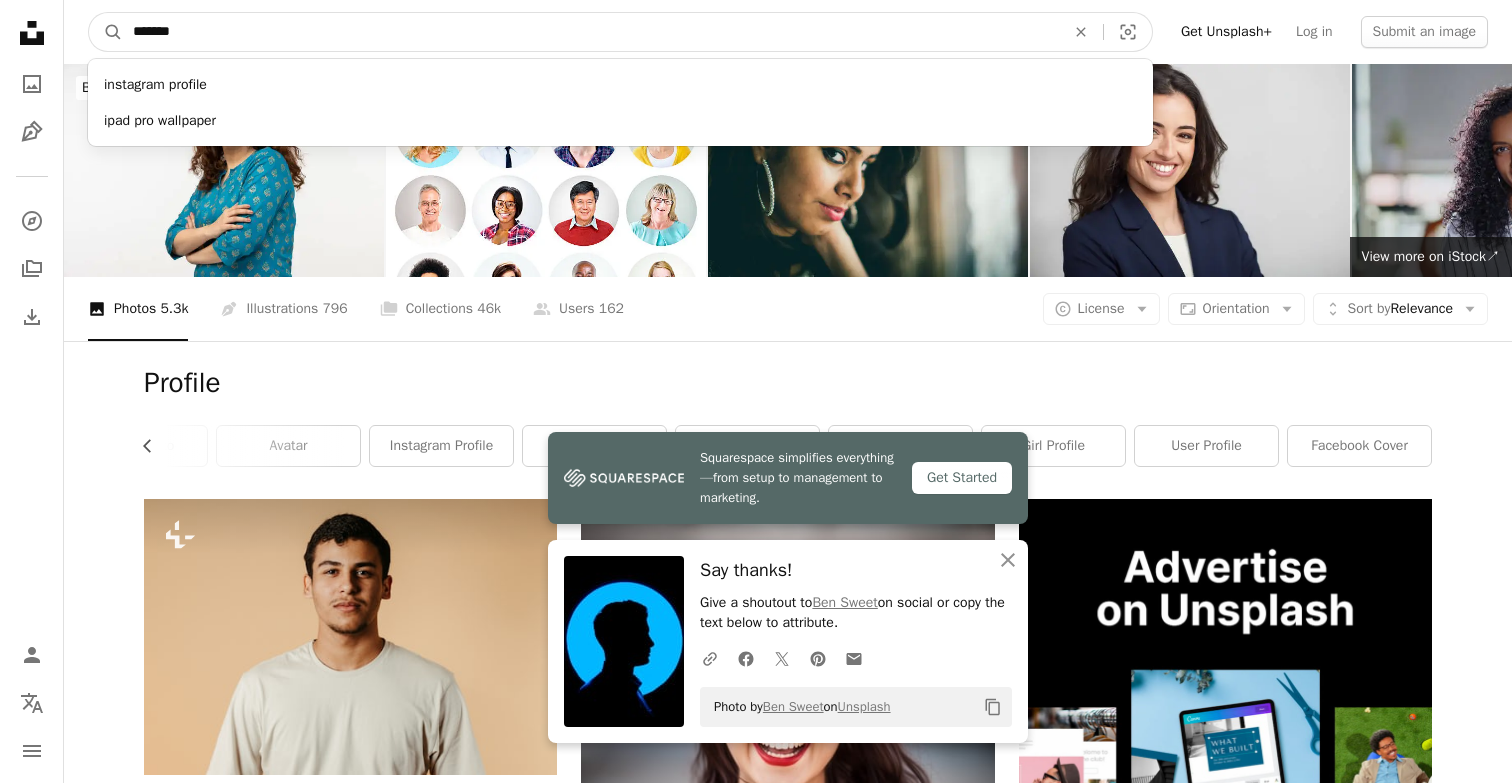 type on "********" 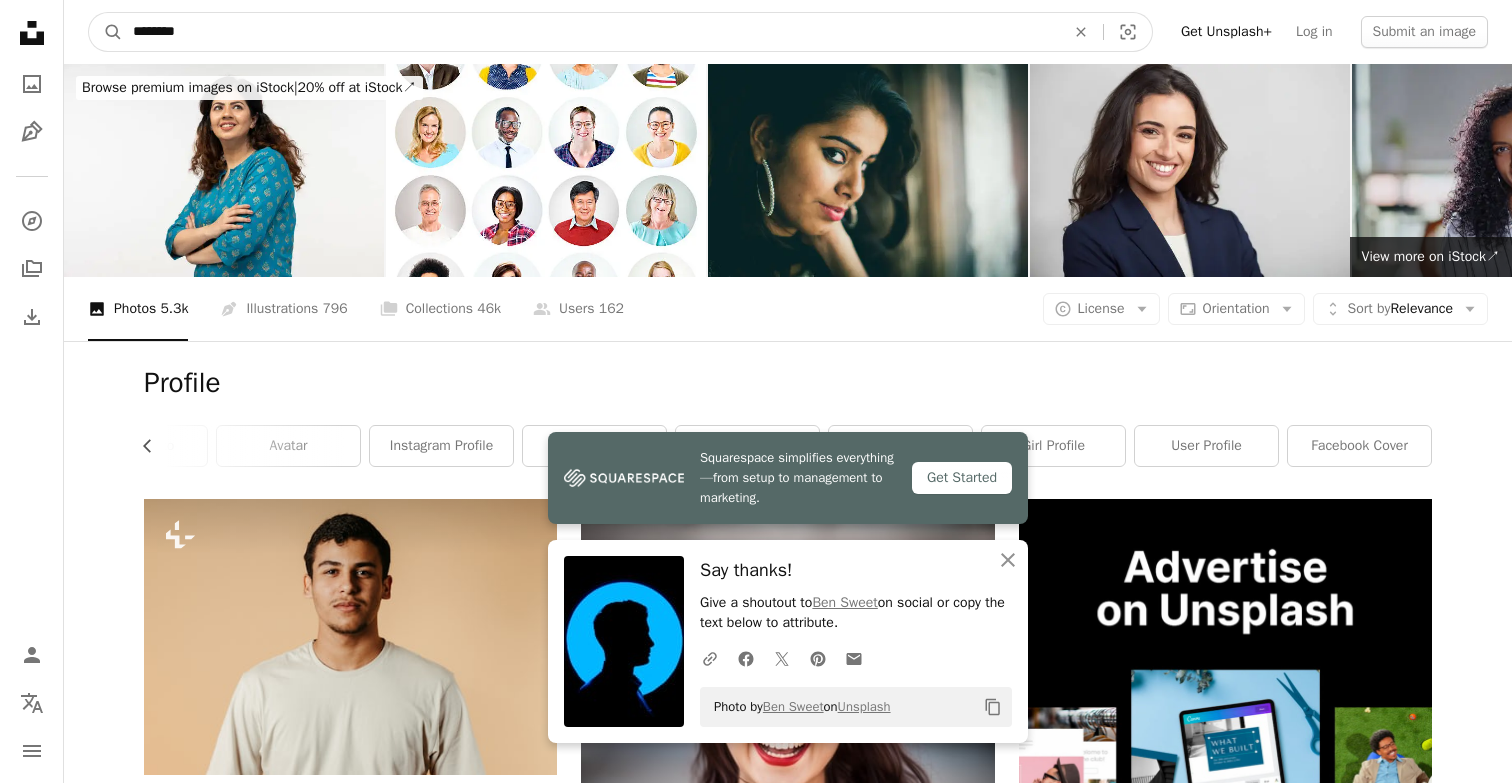click on "A magnifying glass" at bounding box center (106, 32) 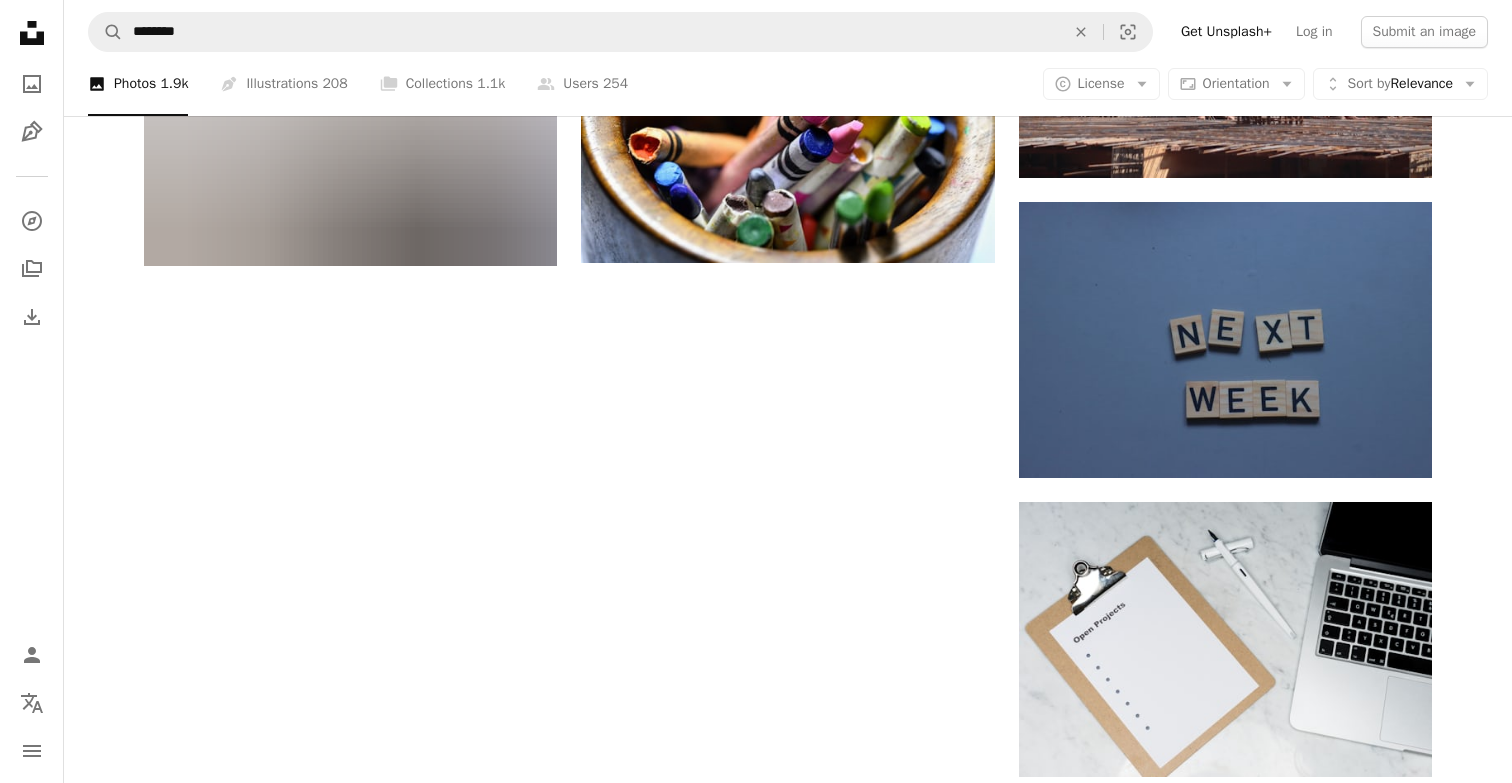 scroll, scrollTop: 2353, scrollLeft: 0, axis: vertical 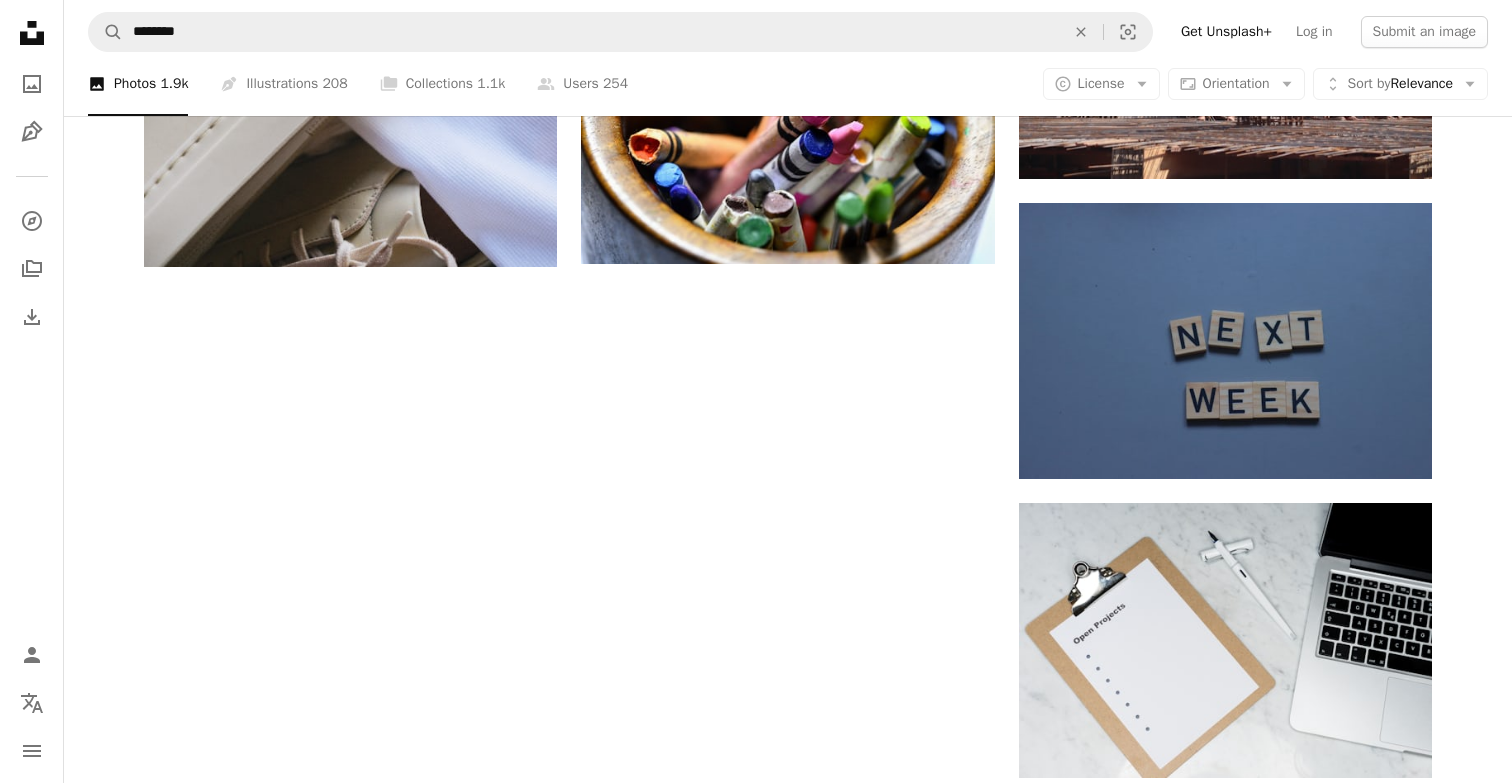 click on "Load more" at bounding box center [788, 1764] 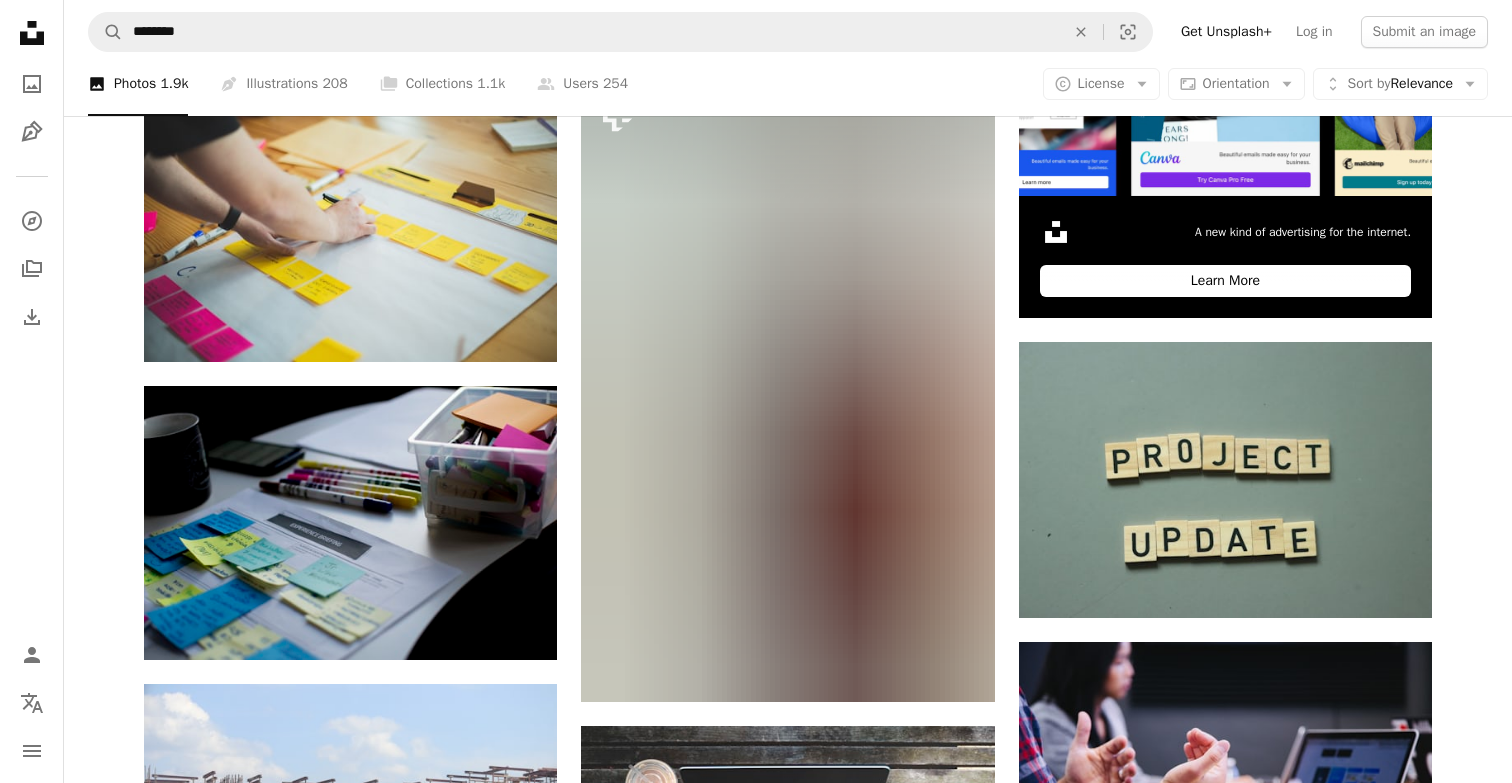 scroll, scrollTop: 753, scrollLeft: 0, axis: vertical 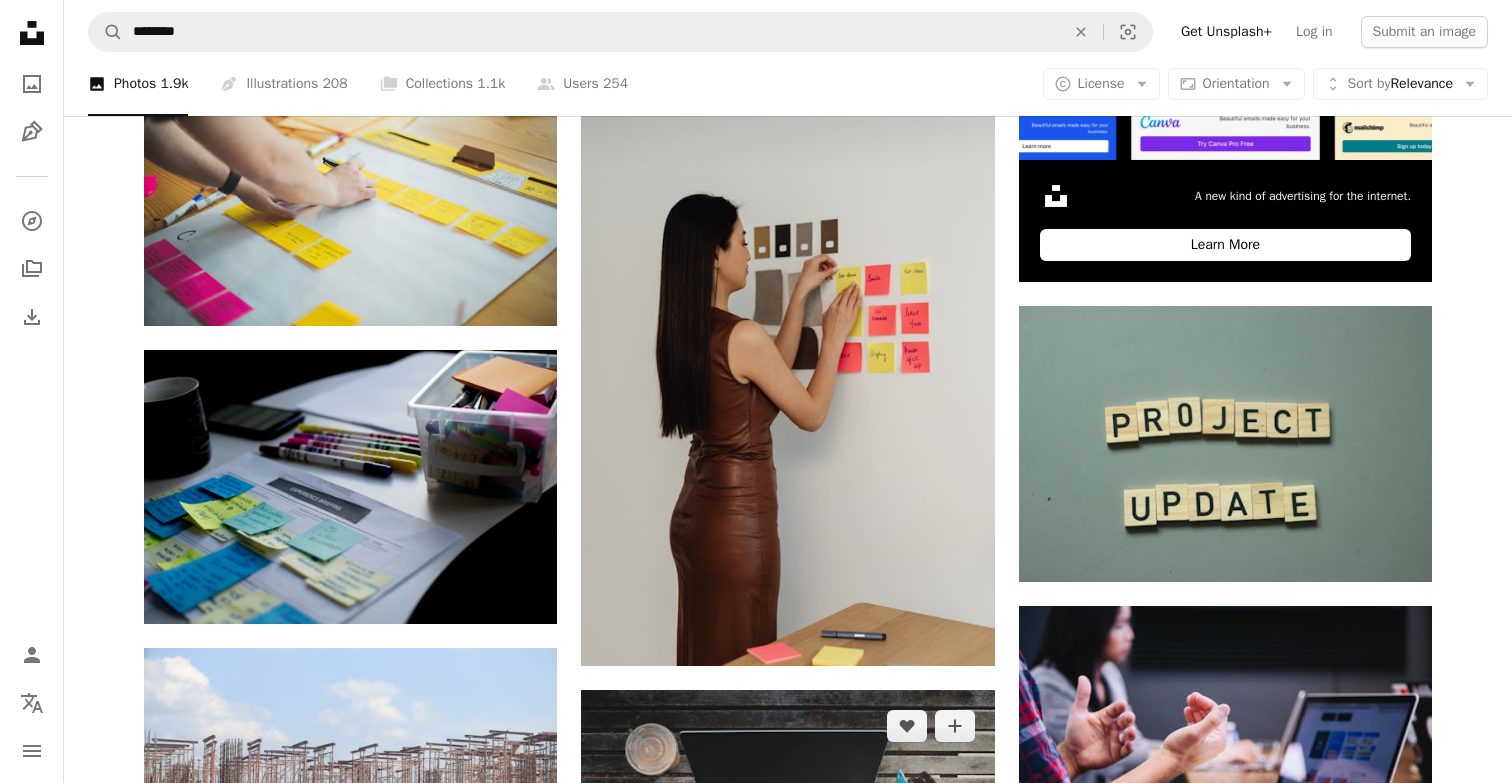 click at bounding box center (787, 827) 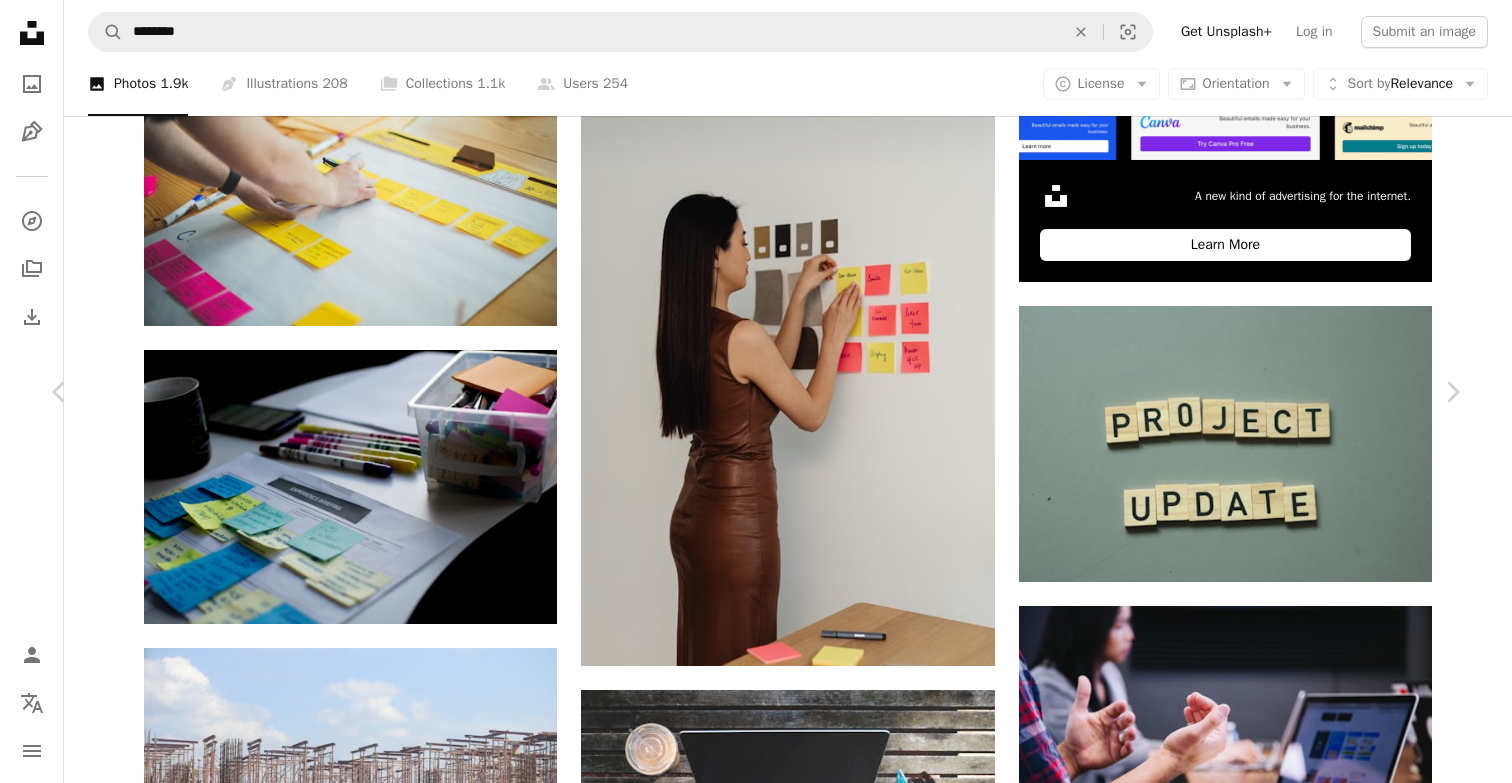 click on "Download free" at bounding box center [1263, 22182] 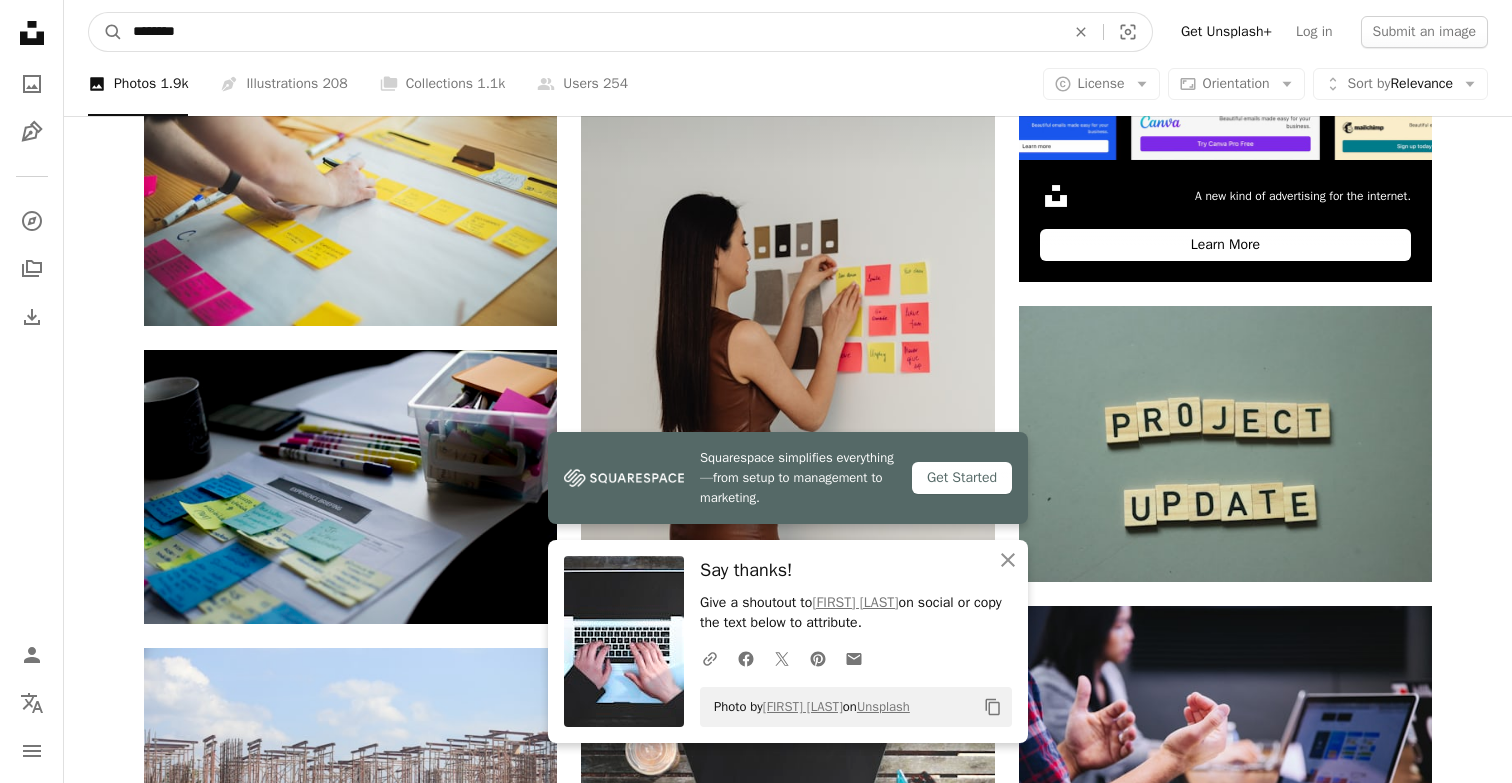 click on "********" at bounding box center [591, 32] 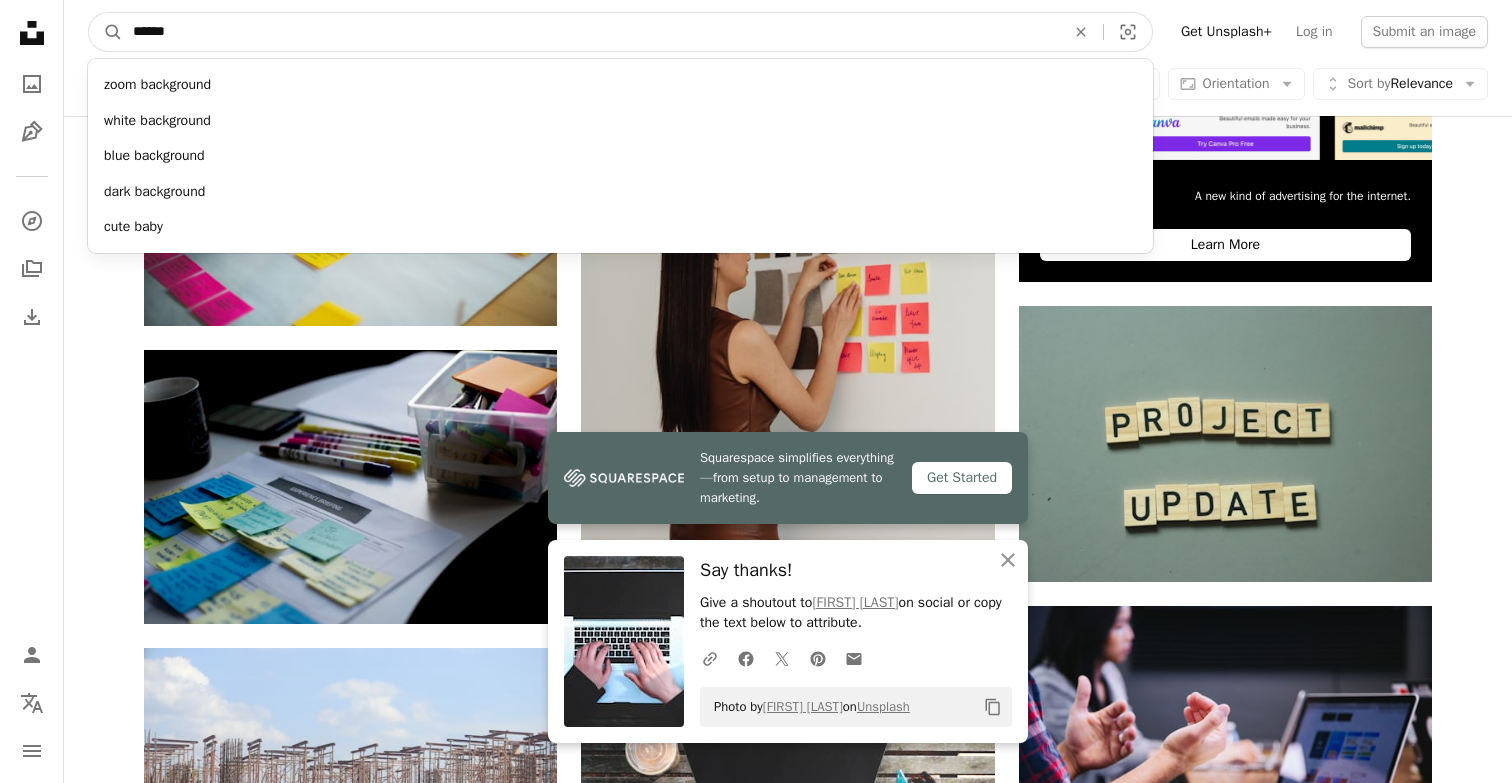 type on "******" 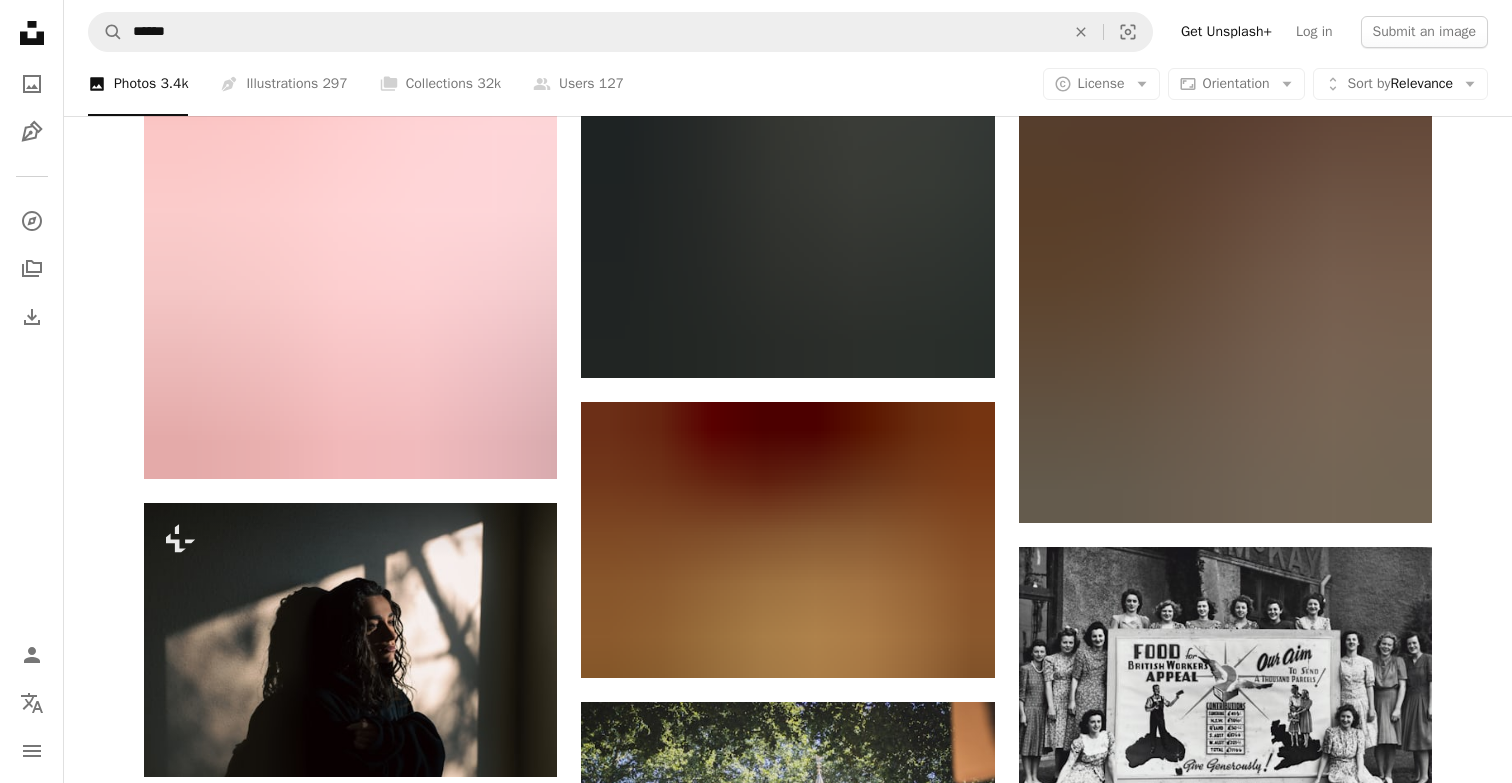 scroll, scrollTop: 9767, scrollLeft: 0, axis: vertical 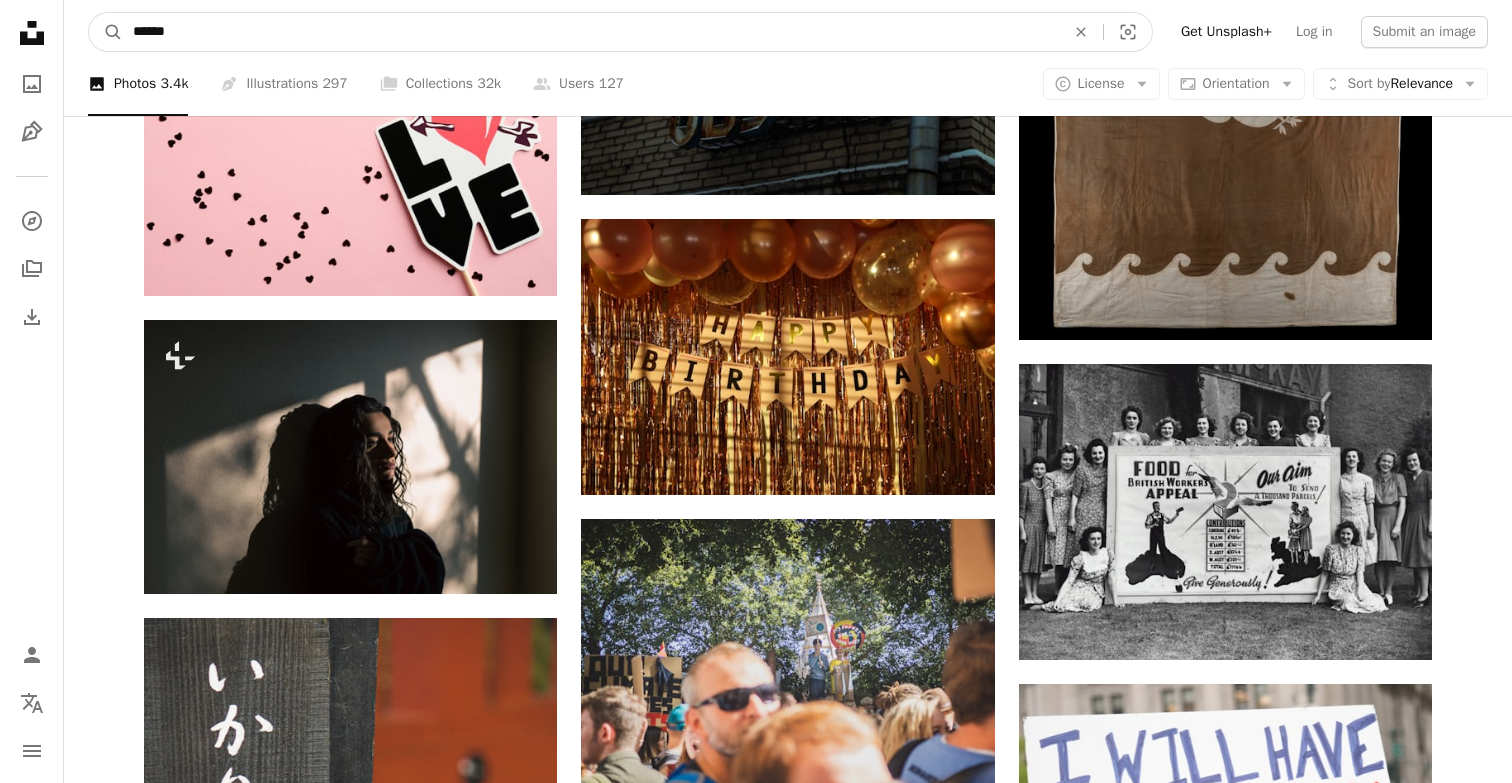 click on "******" at bounding box center (591, 32) 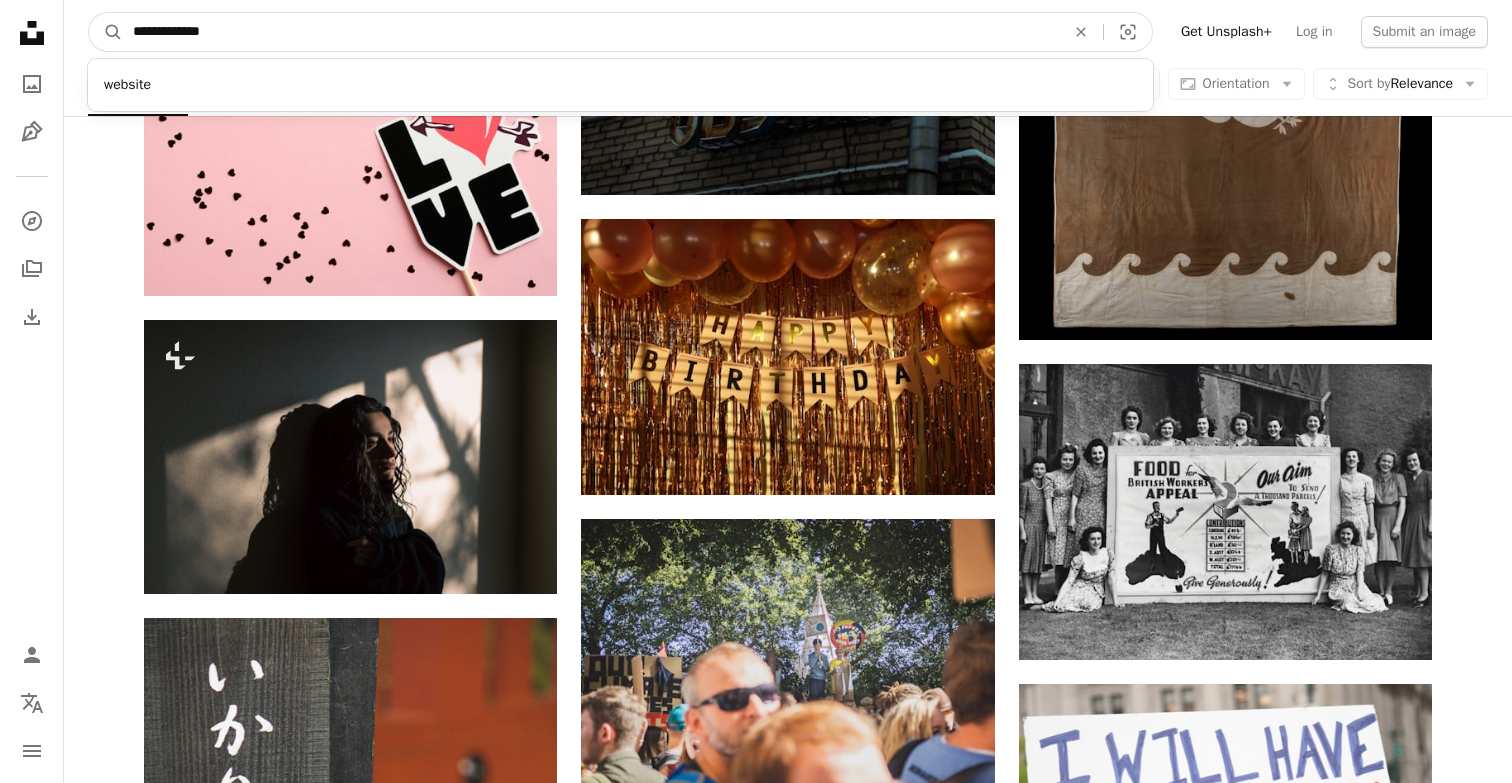 type on "**********" 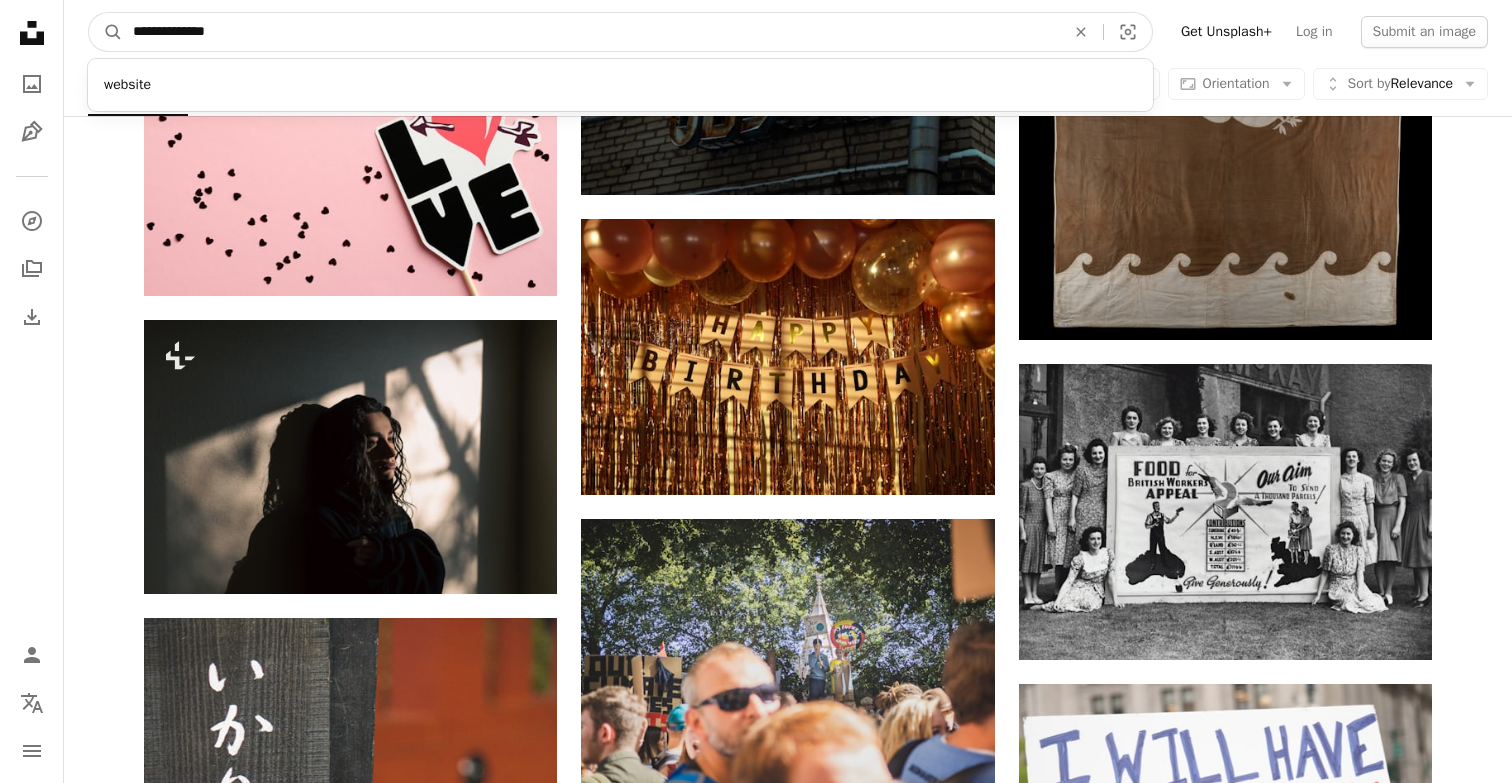 click on "A magnifying glass" at bounding box center (106, 32) 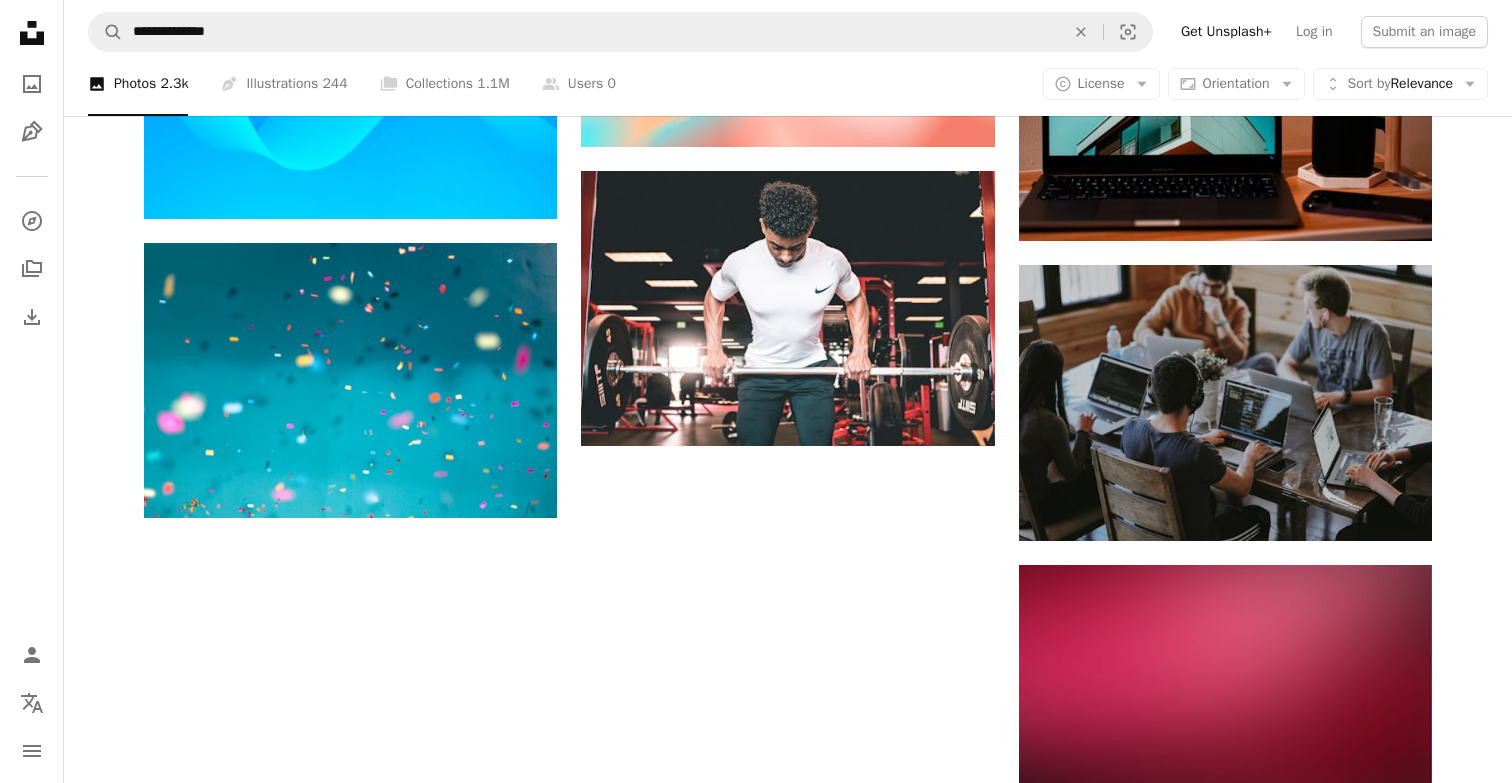 scroll, scrollTop: 1889, scrollLeft: 0, axis: vertical 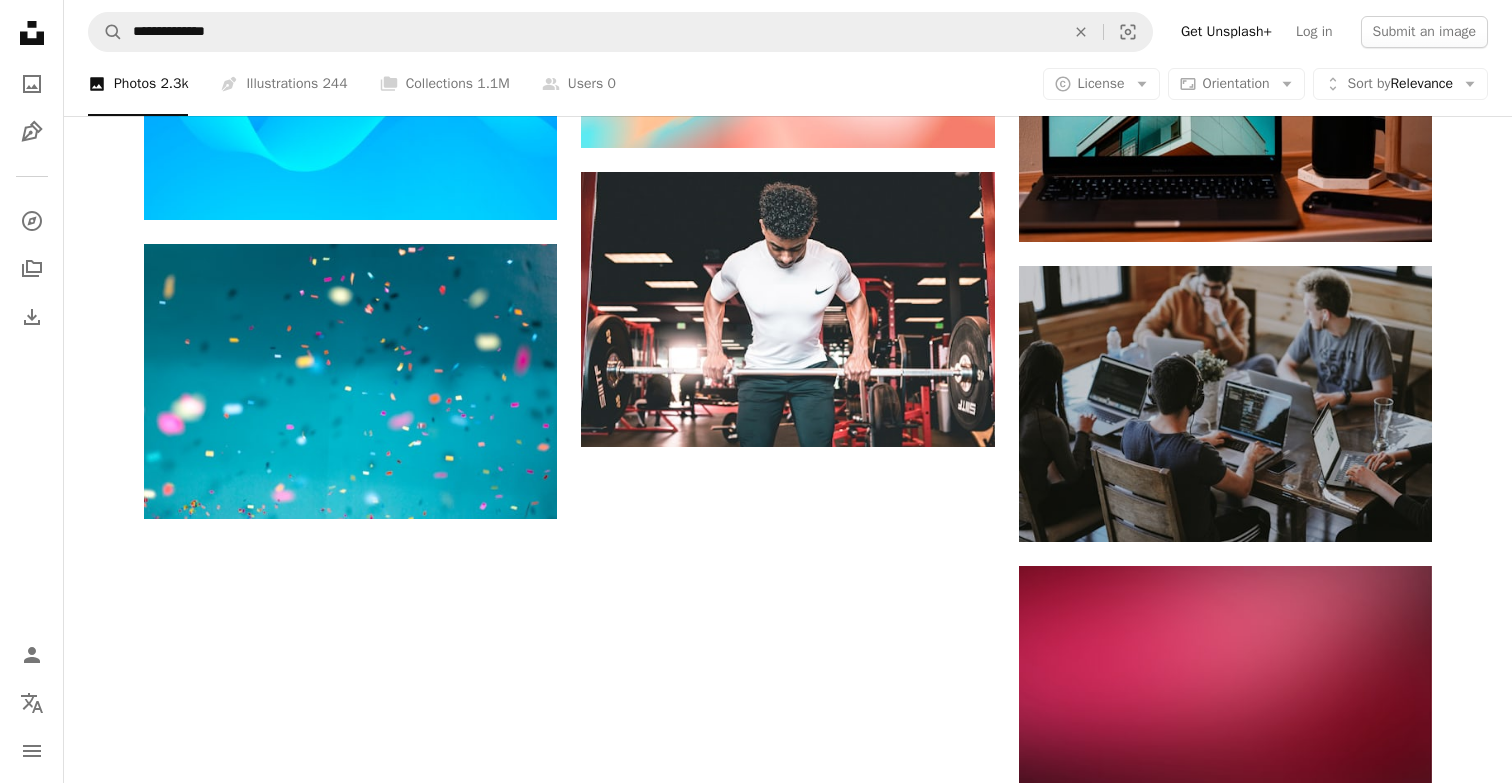 click on "Load more" at bounding box center [788, 1485] 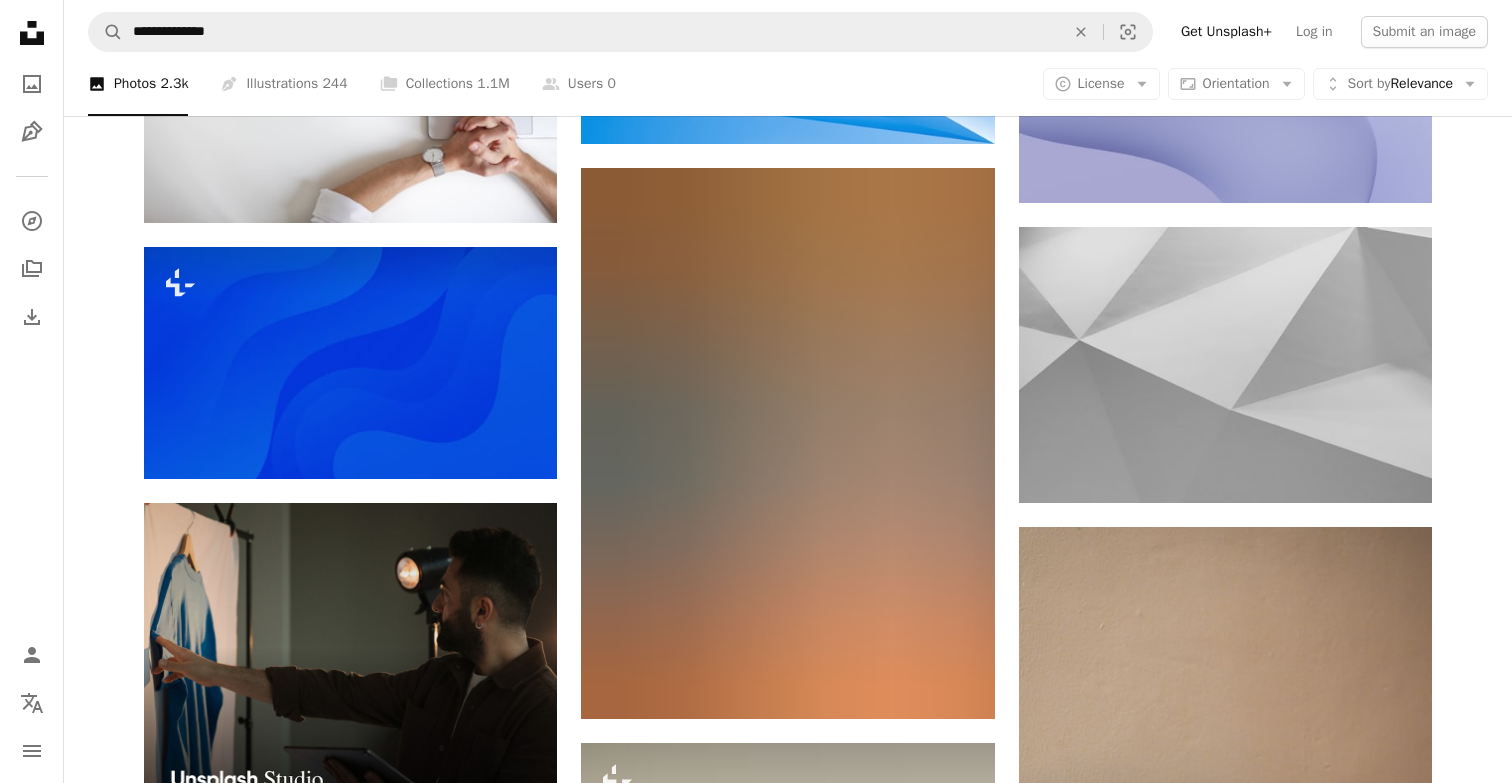 scroll, scrollTop: 2100, scrollLeft: 0, axis: vertical 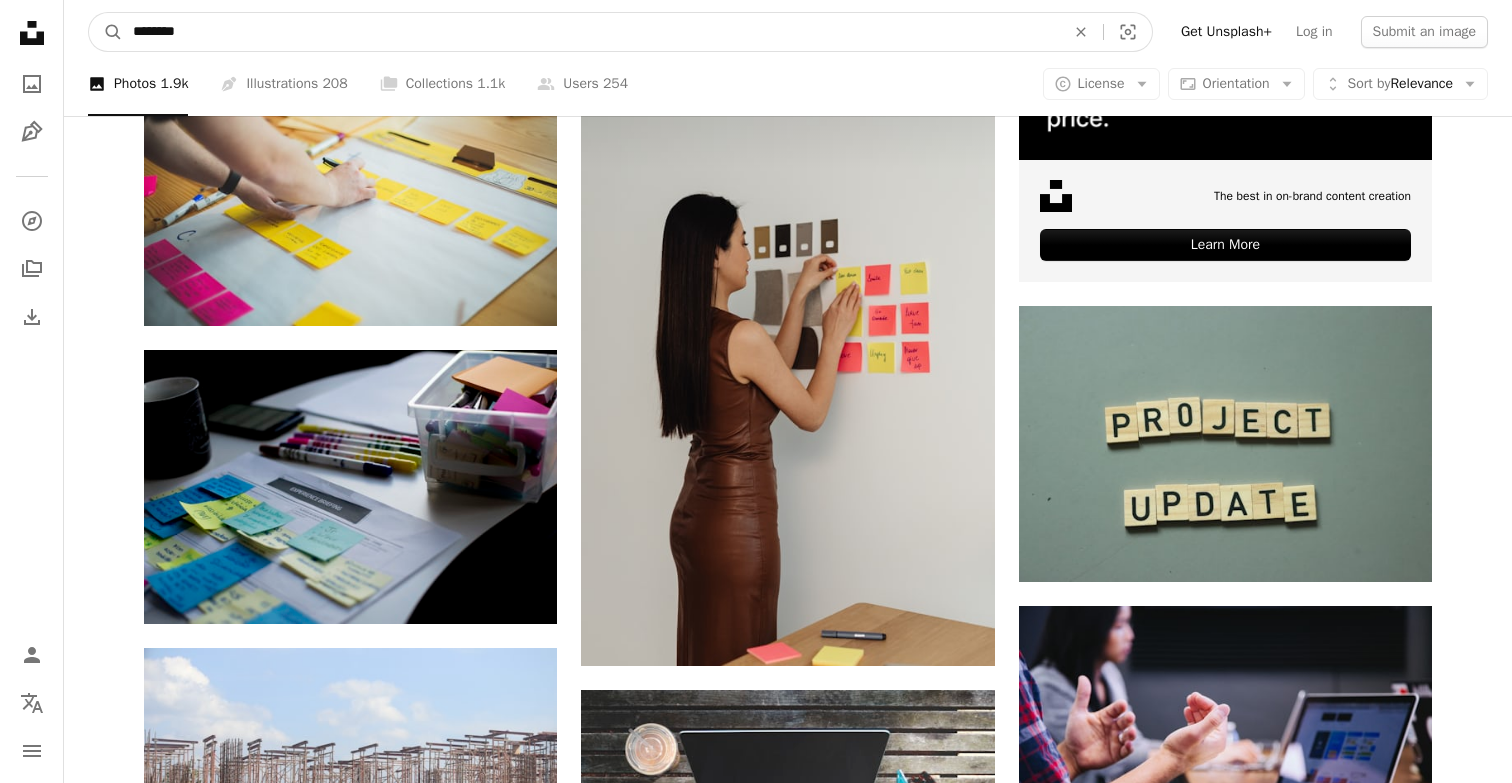 click on "********" at bounding box center [591, 32] 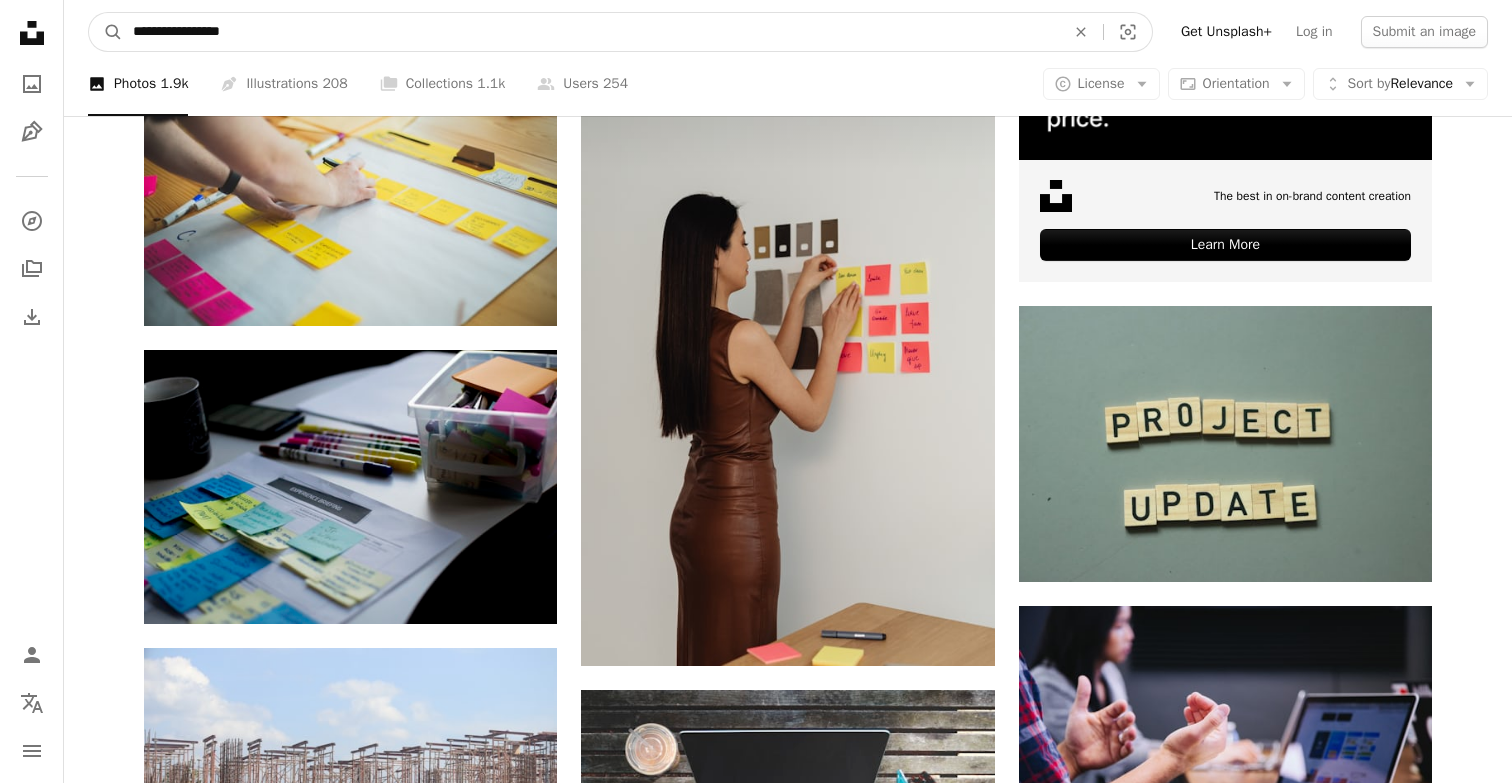 type on "**********" 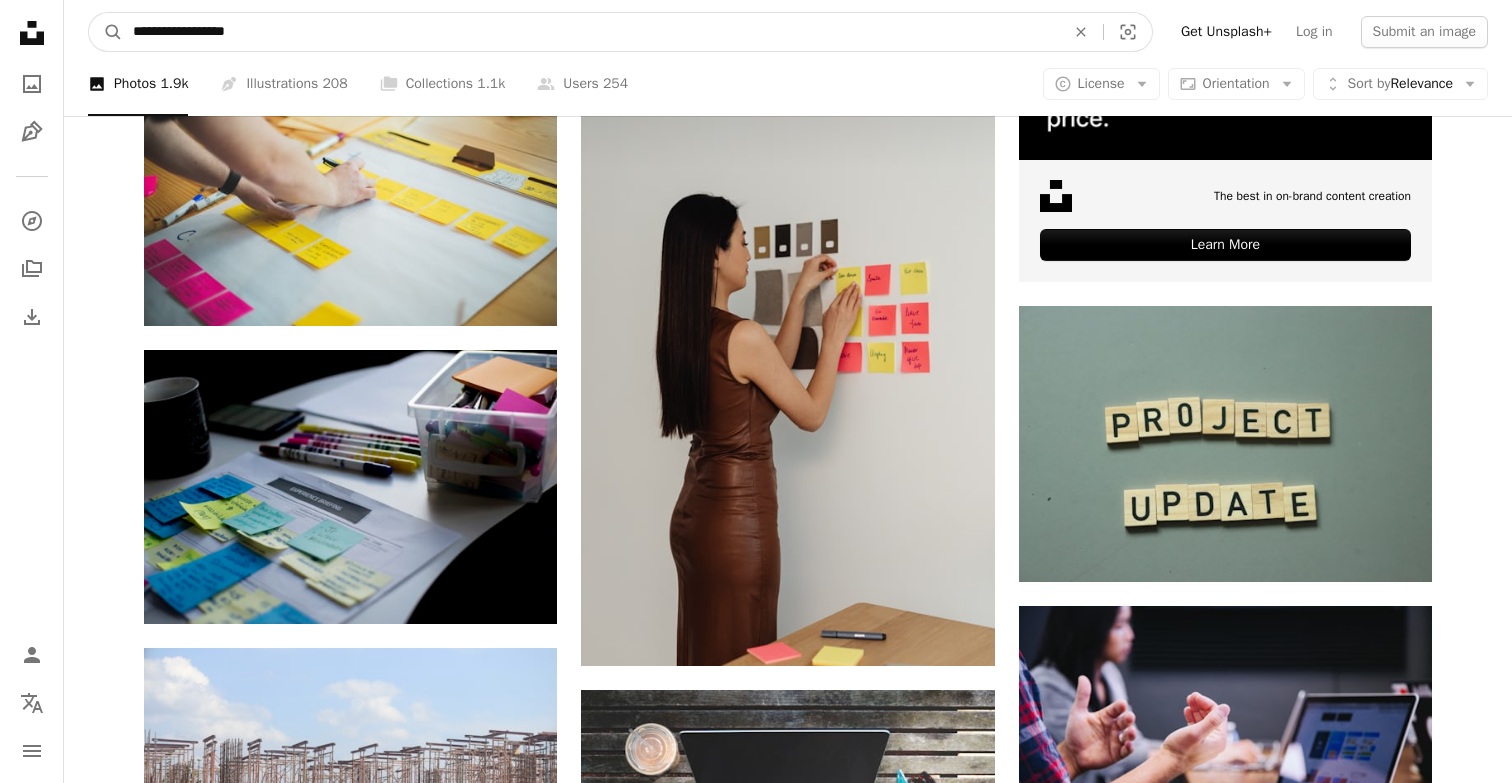 click on "A magnifying glass" at bounding box center [106, 32] 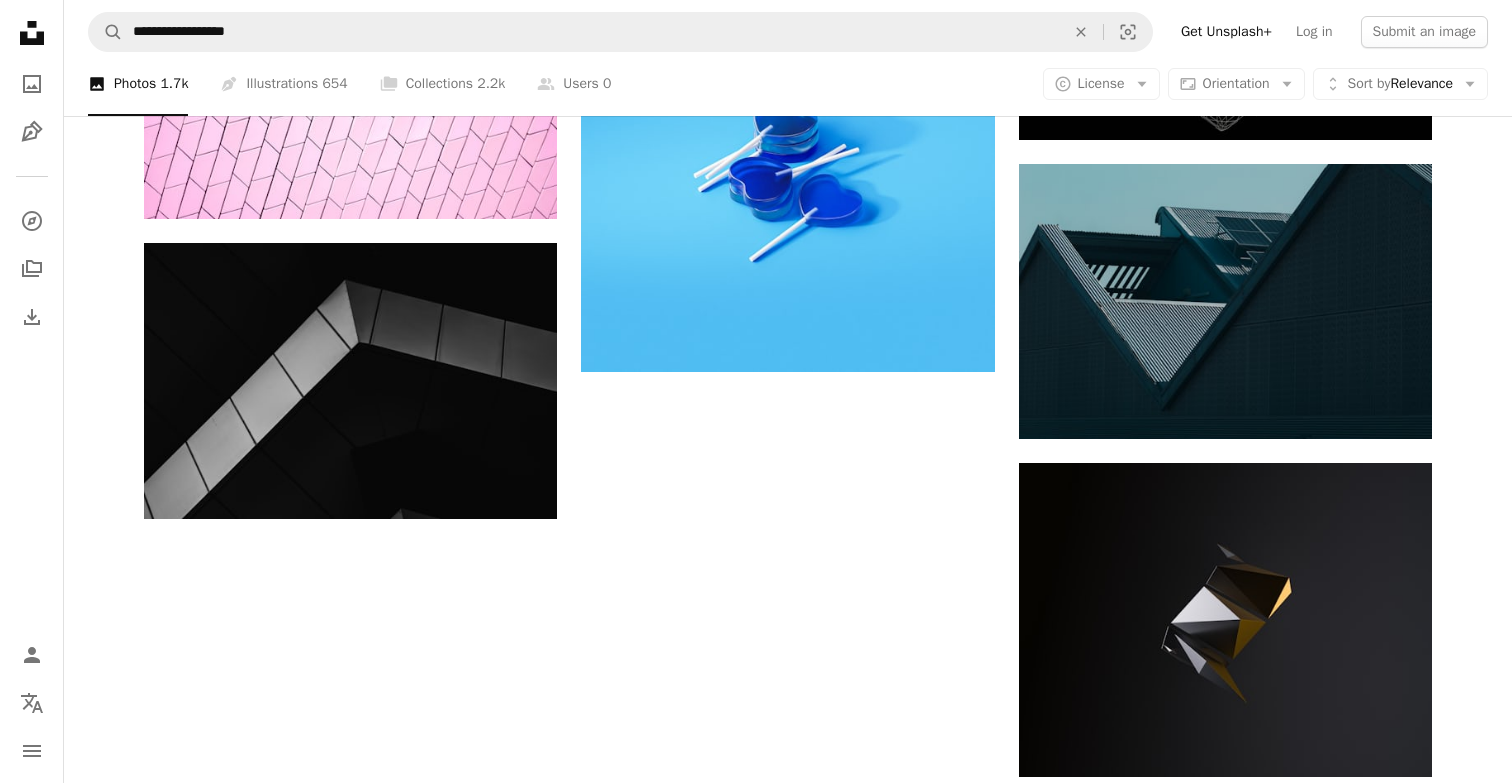 scroll, scrollTop: 2365, scrollLeft: 0, axis: vertical 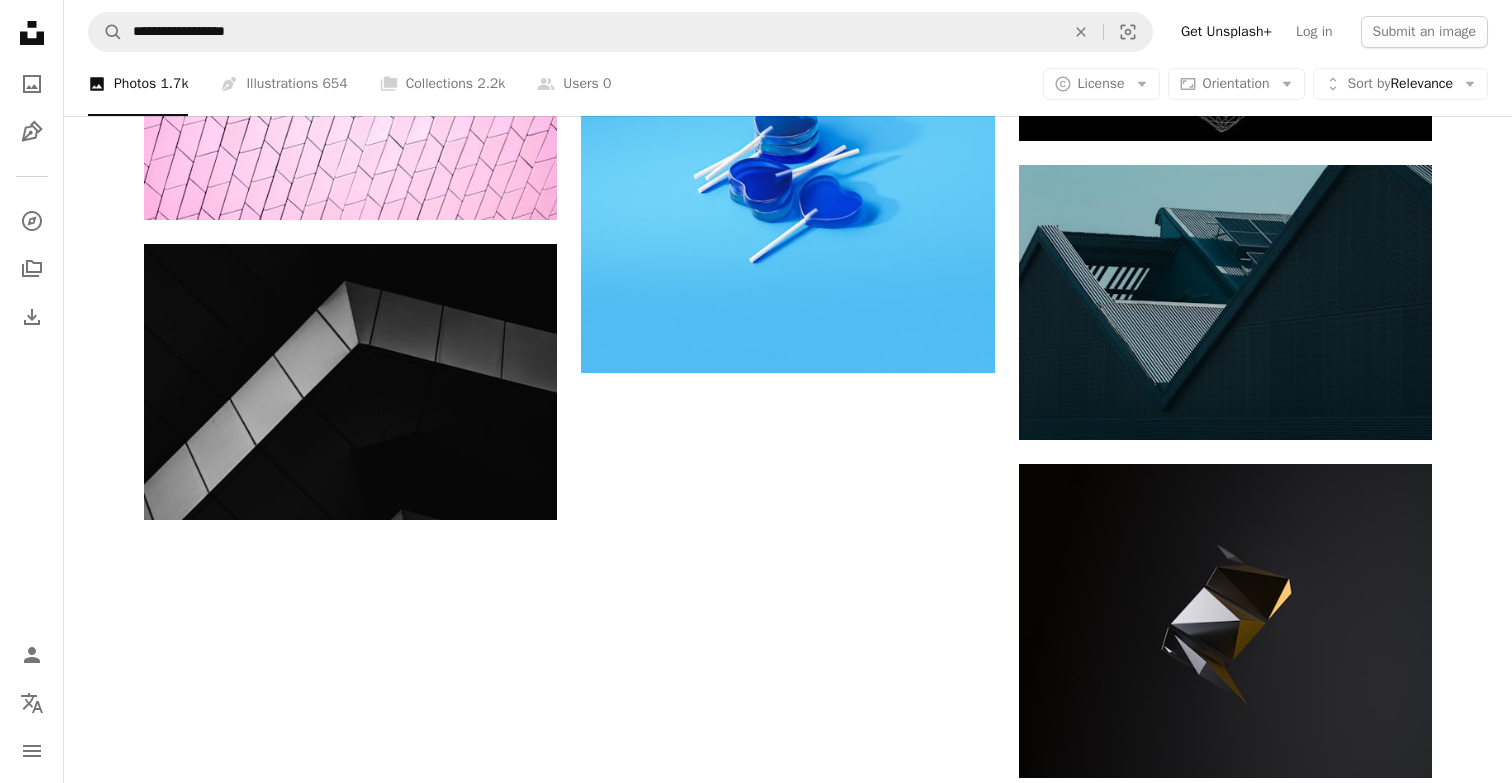 click on "Load more" at bounding box center (788, 1762) 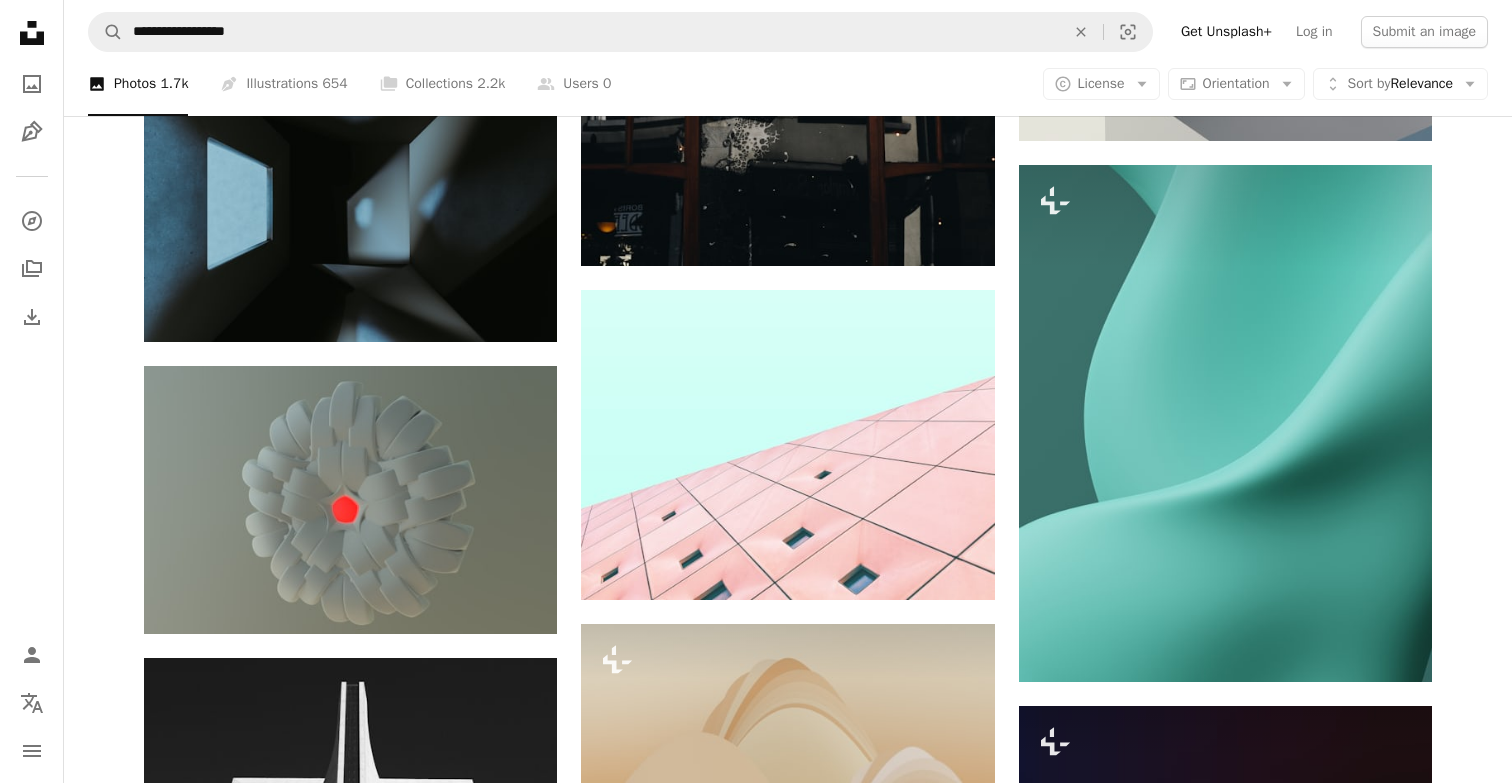 scroll, scrollTop: 5158, scrollLeft: 0, axis: vertical 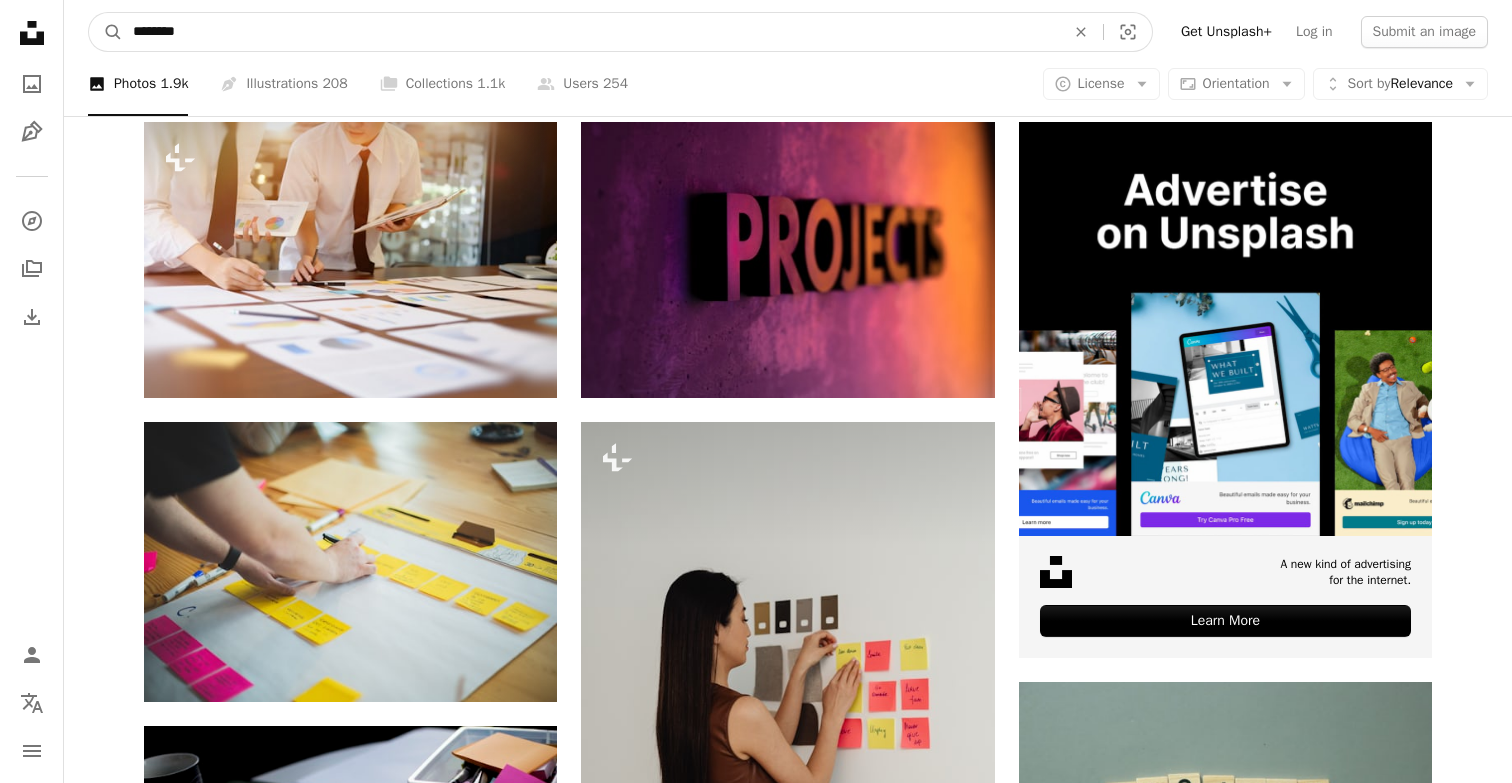 click on "********" at bounding box center [591, 32] 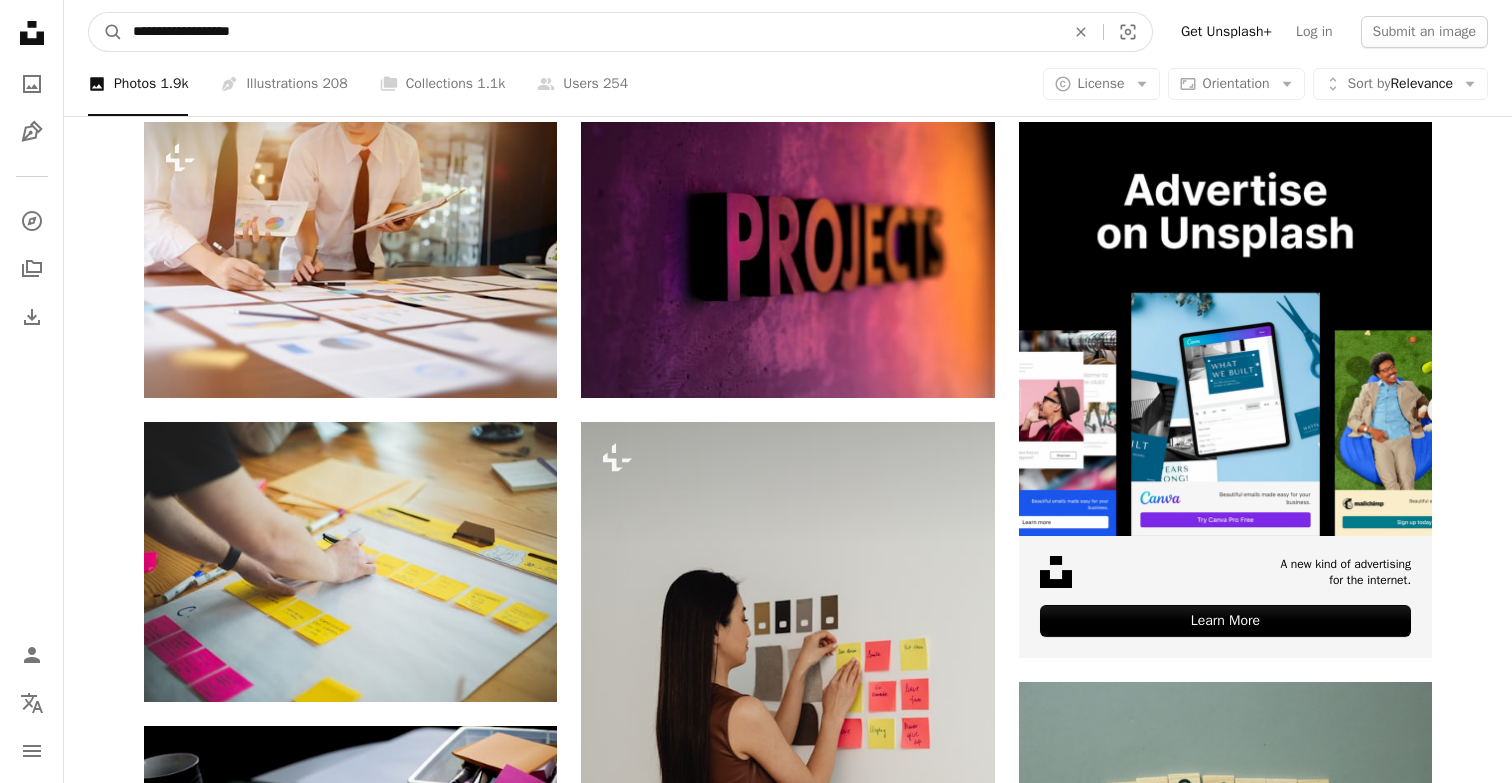 type on "**********" 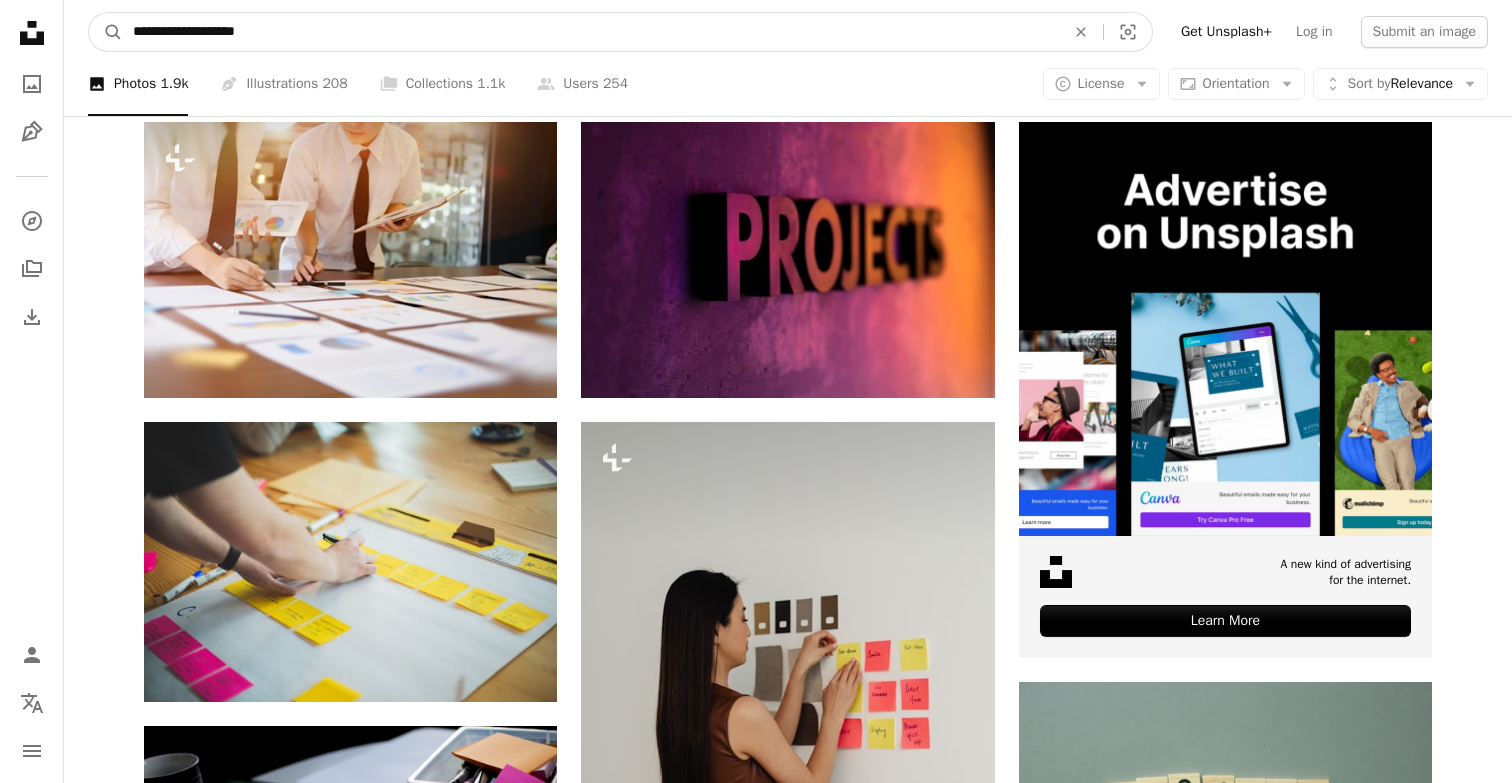 click on "A magnifying glass" at bounding box center [106, 32] 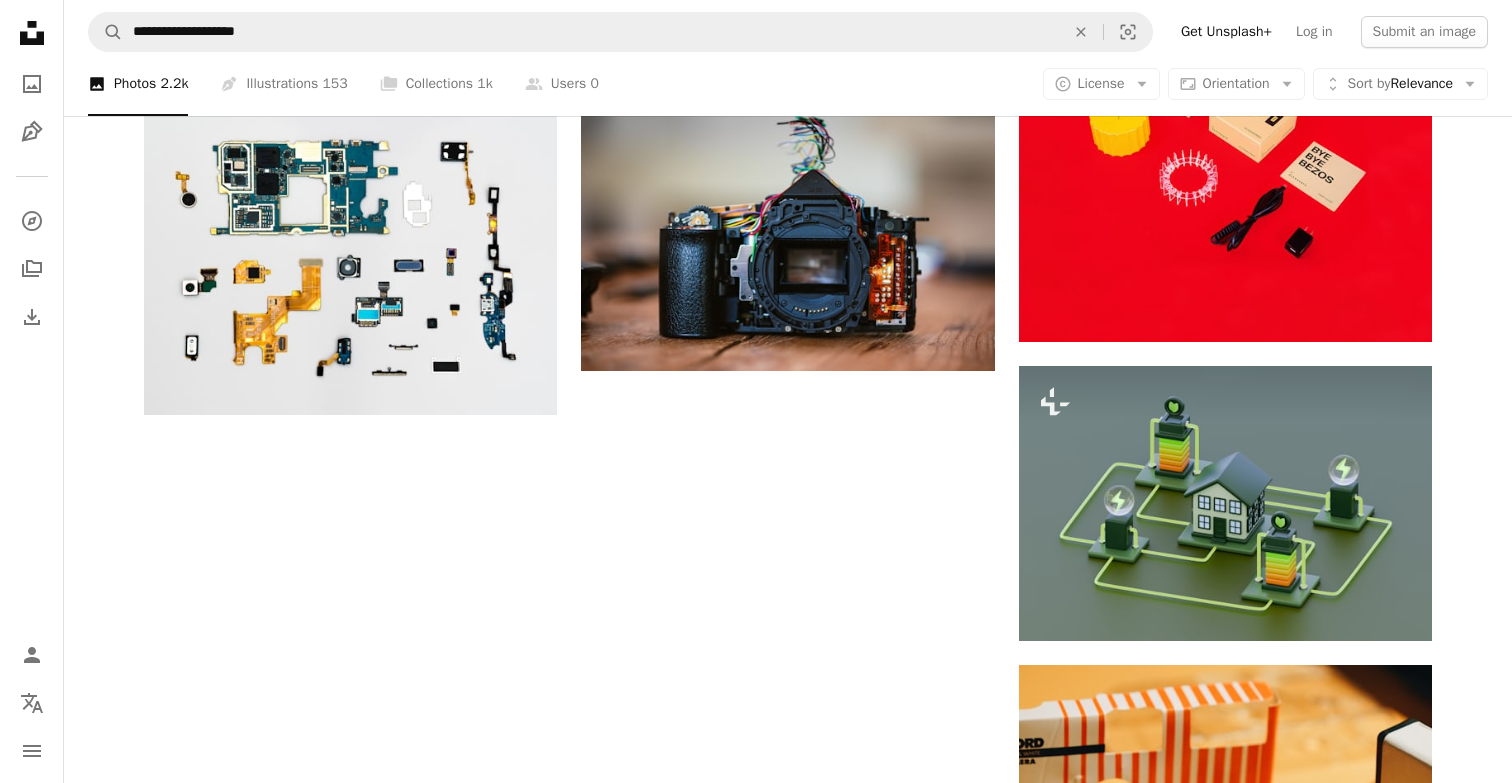 scroll, scrollTop: 2295, scrollLeft: 0, axis: vertical 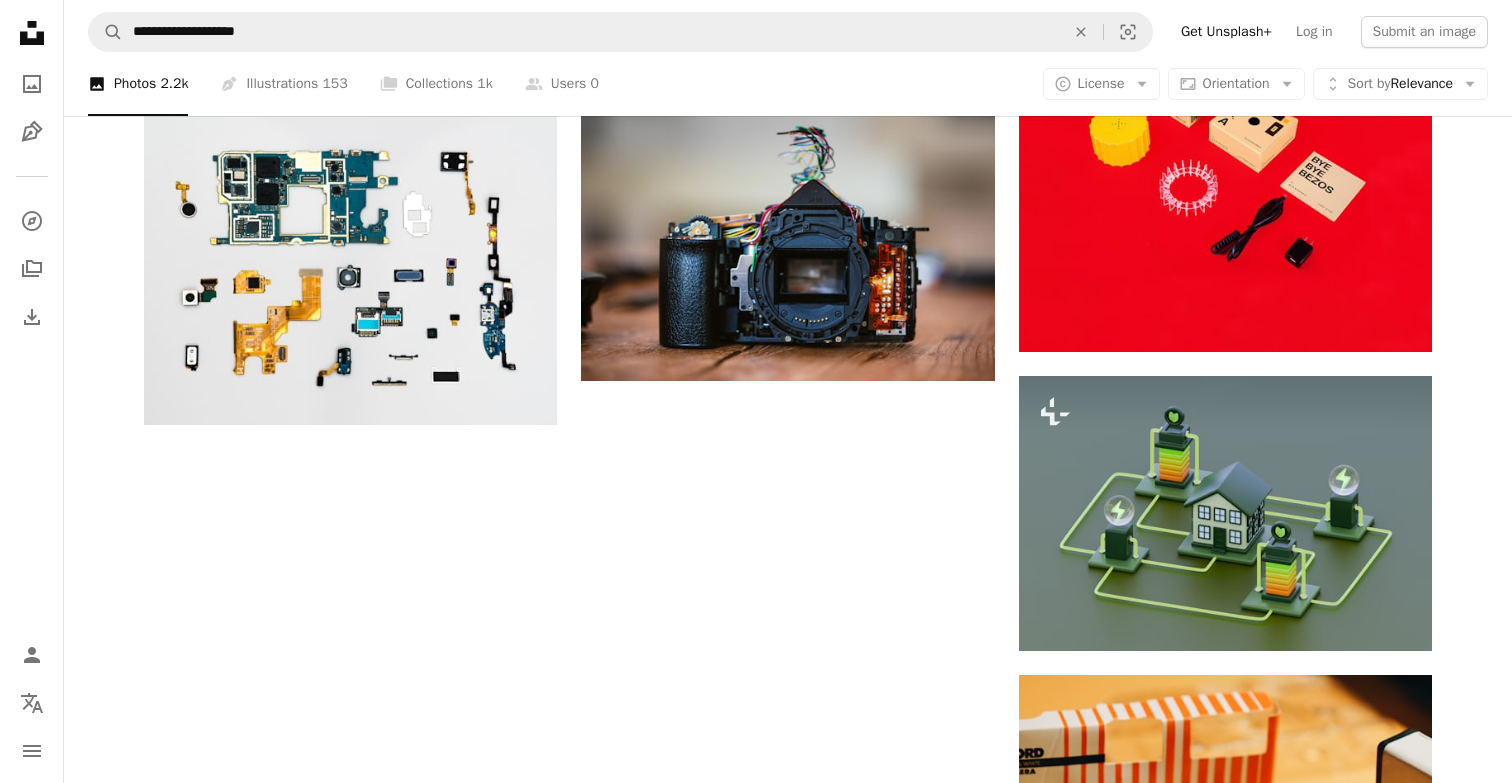 click on "Load more" at bounding box center (788, 1946) 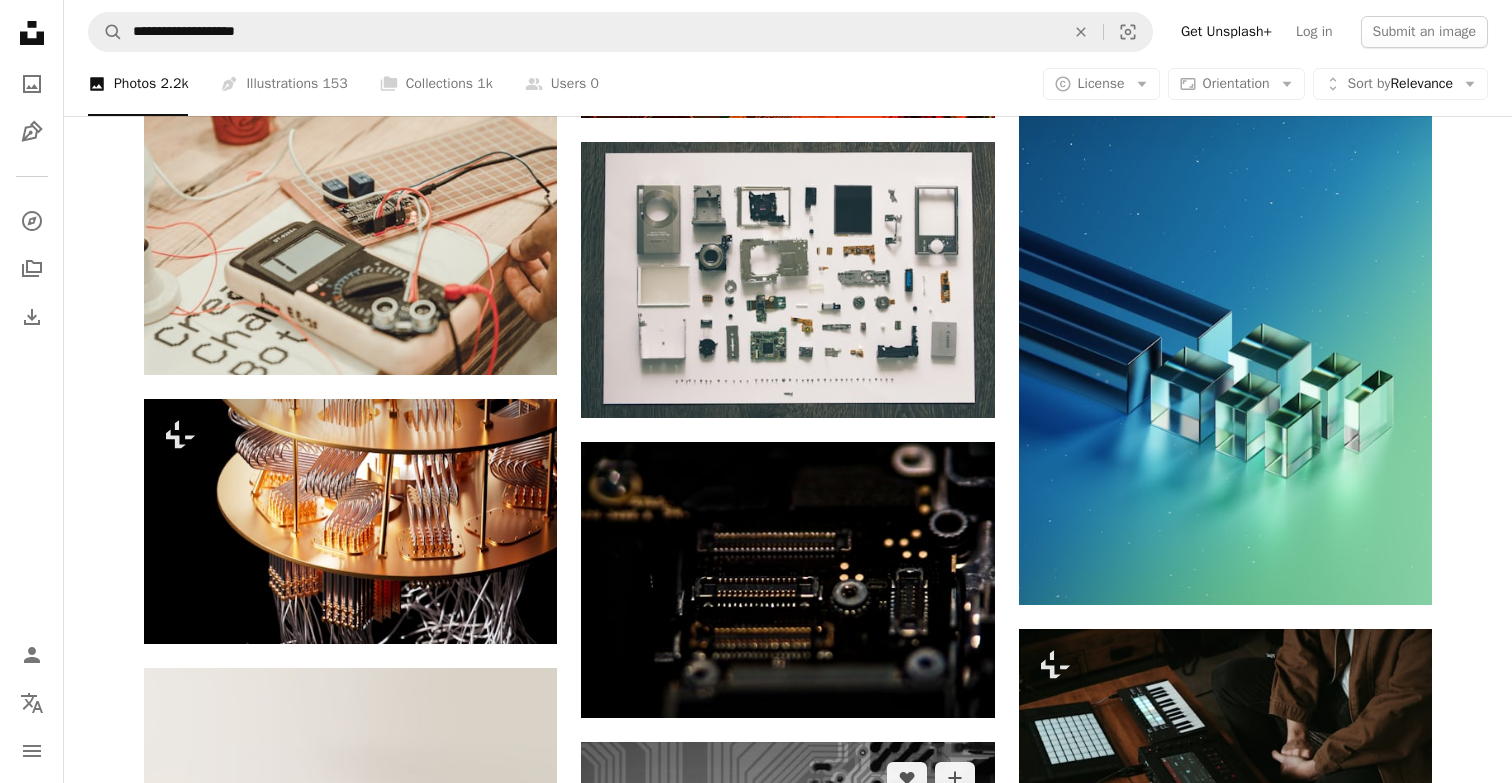scroll, scrollTop: 1298, scrollLeft: 0, axis: vertical 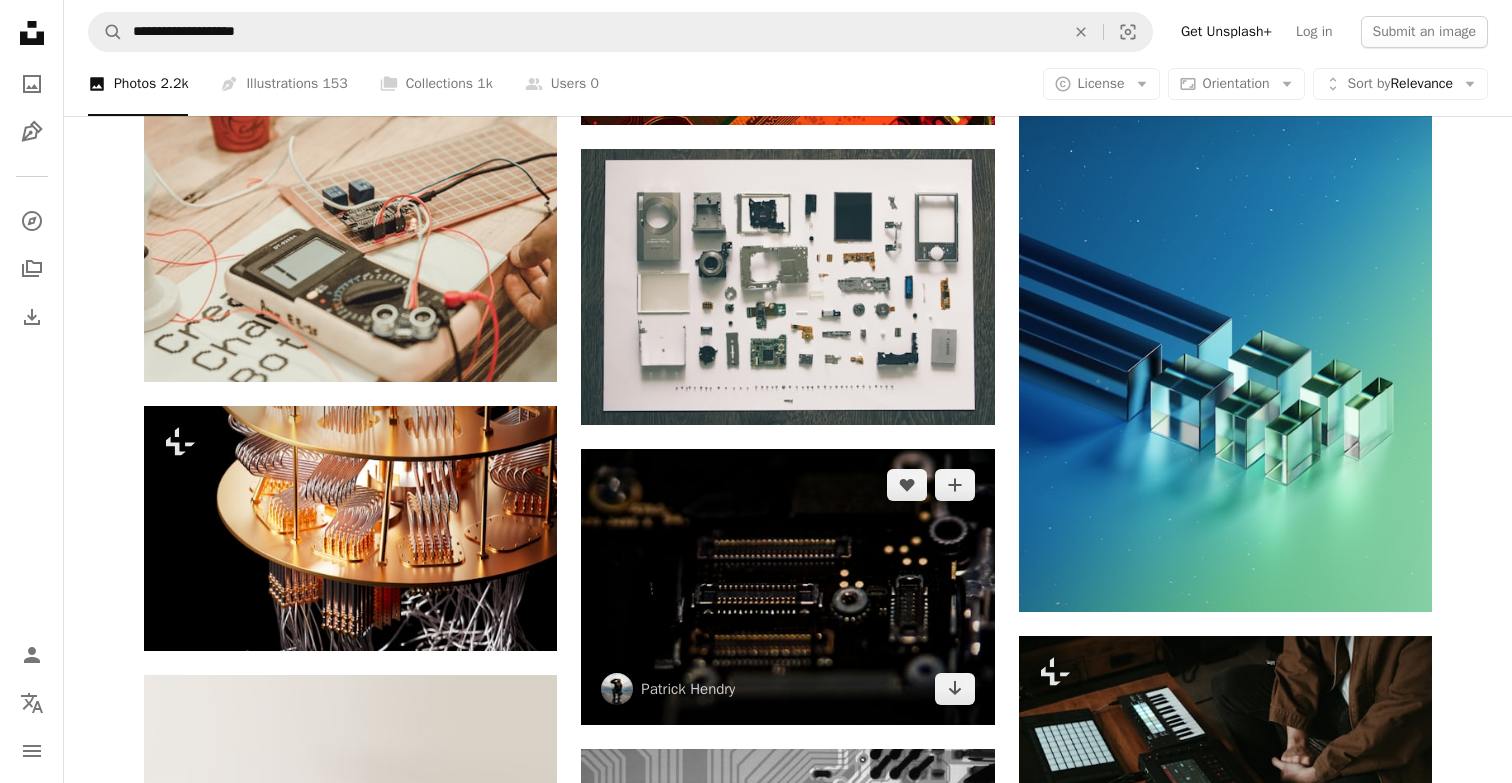 click at bounding box center (787, 586) 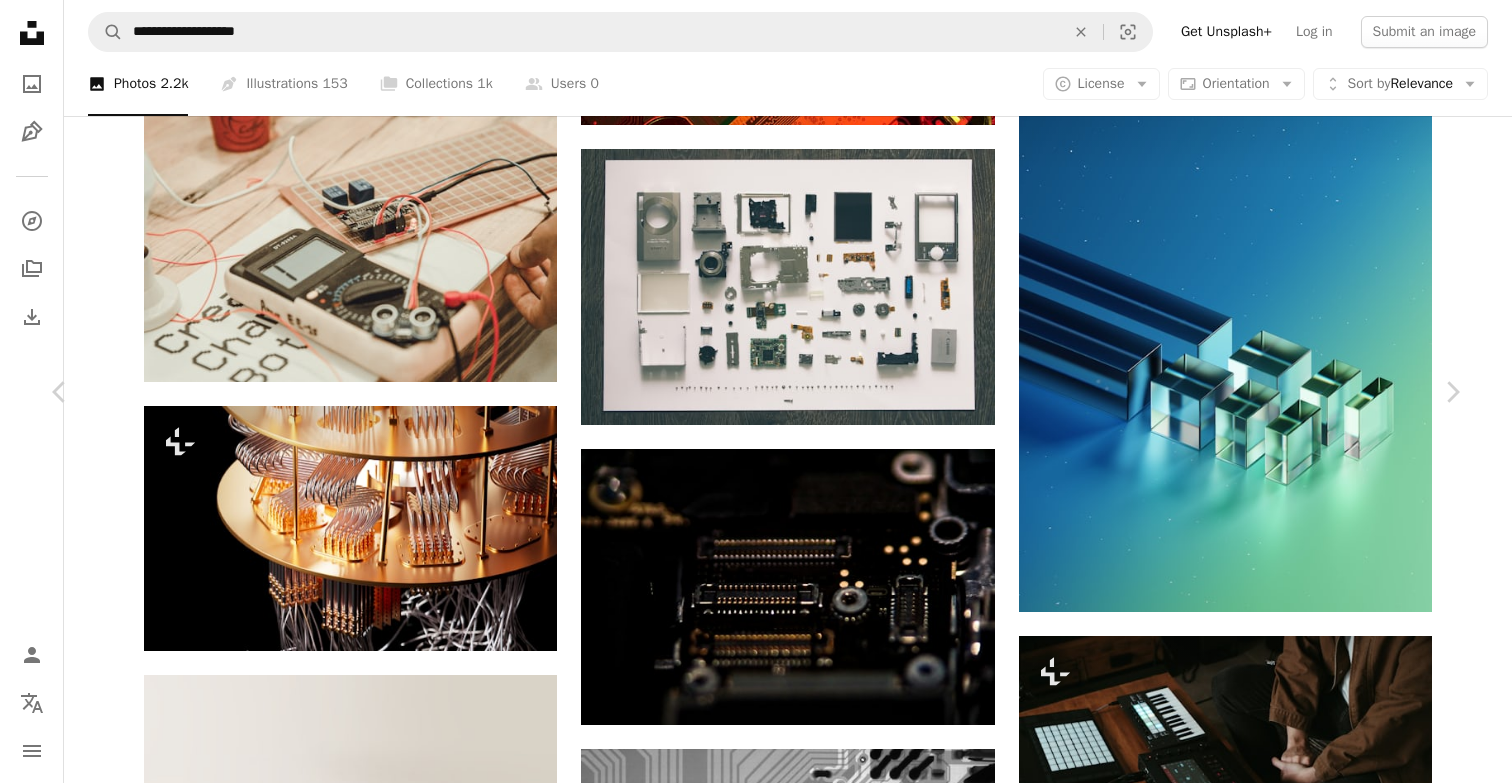 click on "Download free" at bounding box center [1263, 10482] 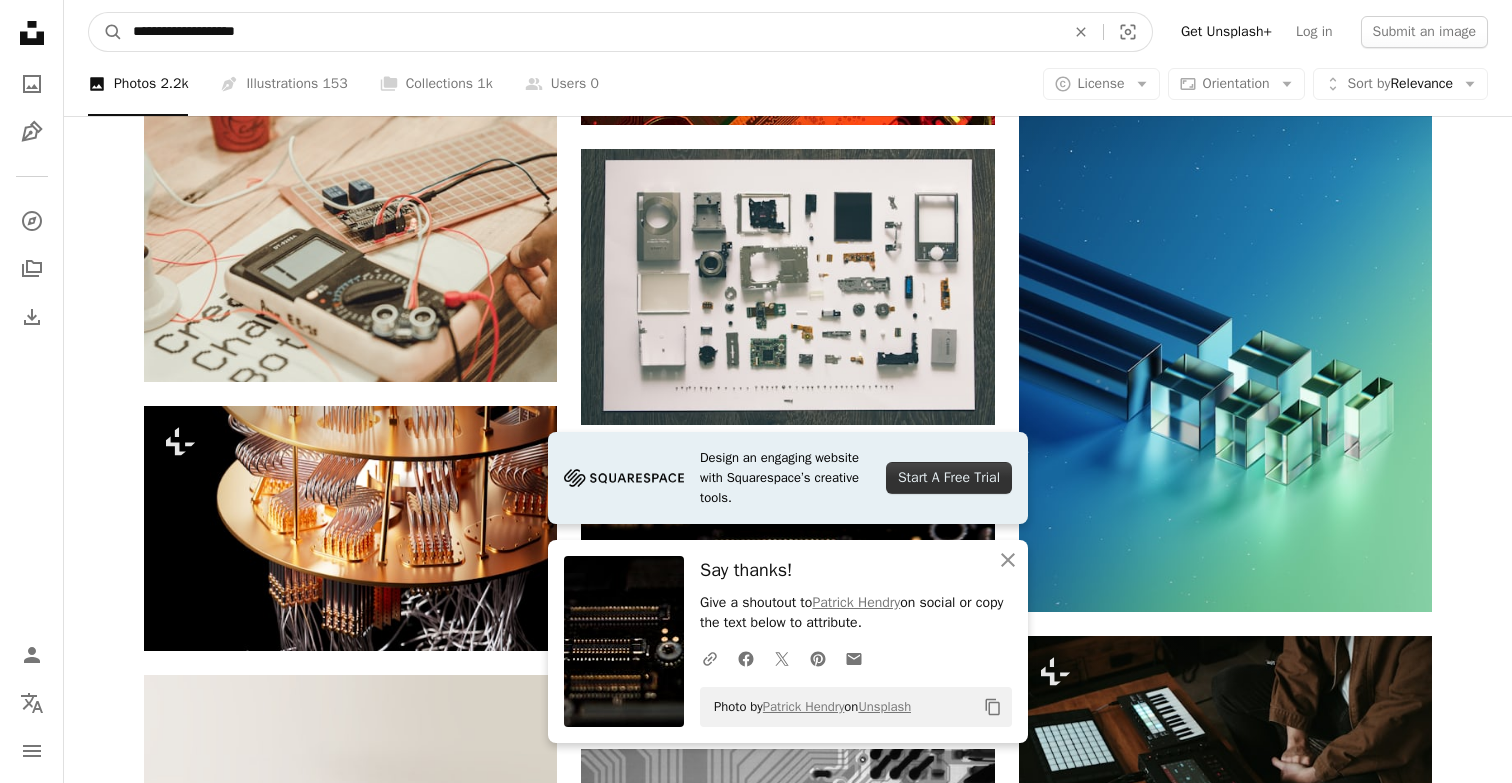 click on "**********" at bounding box center (591, 32) 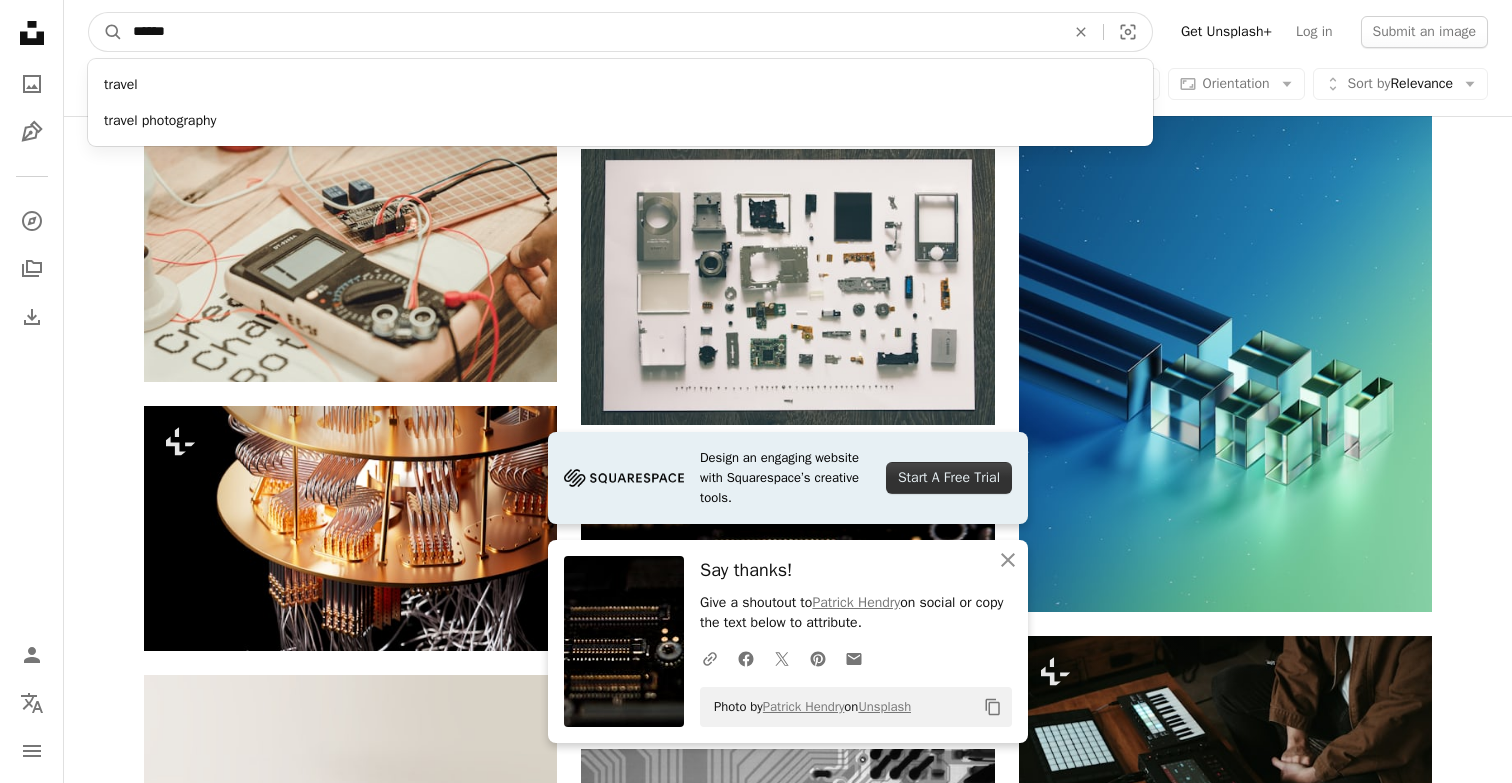 type on "******" 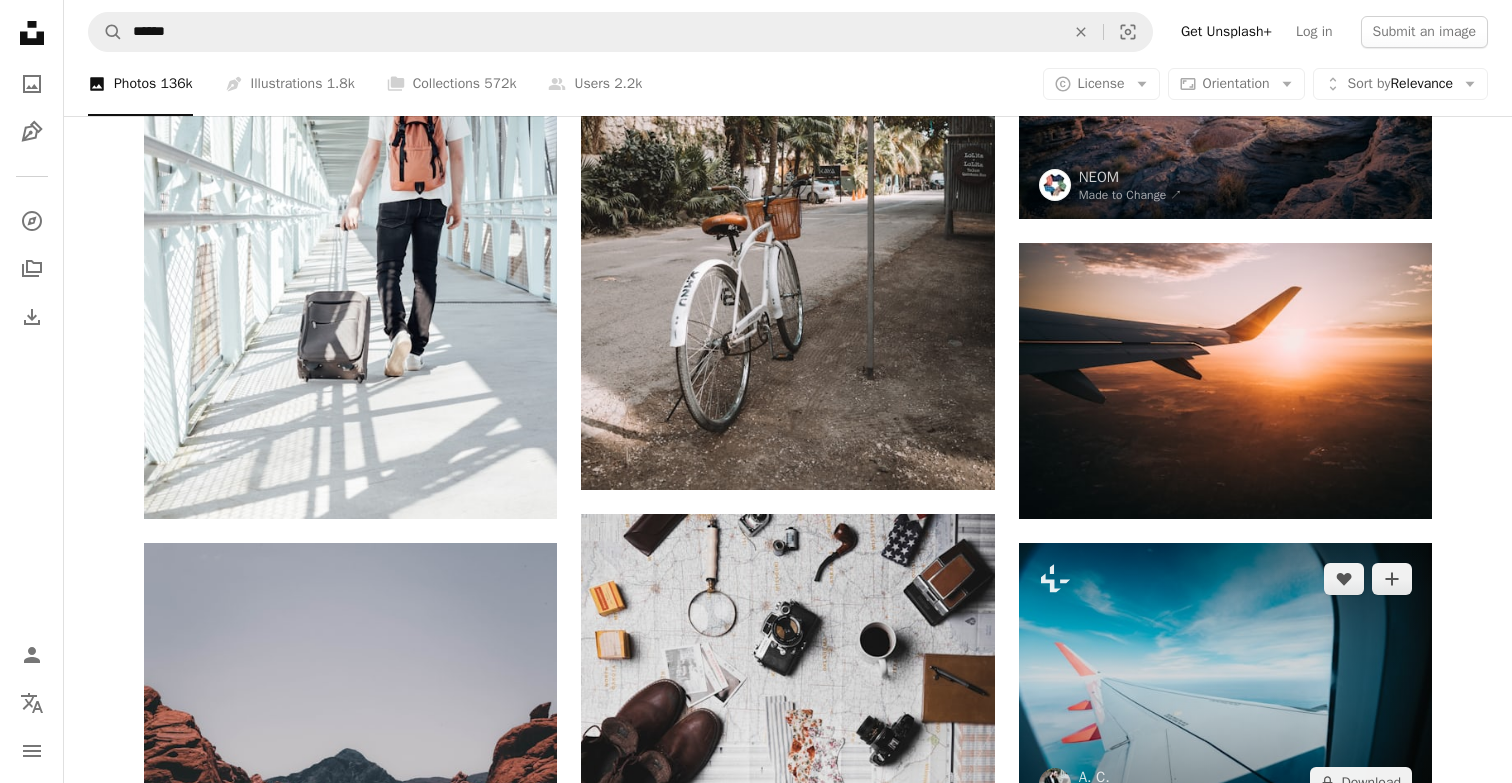 scroll, scrollTop: 3178, scrollLeft: 0, axis: vertical 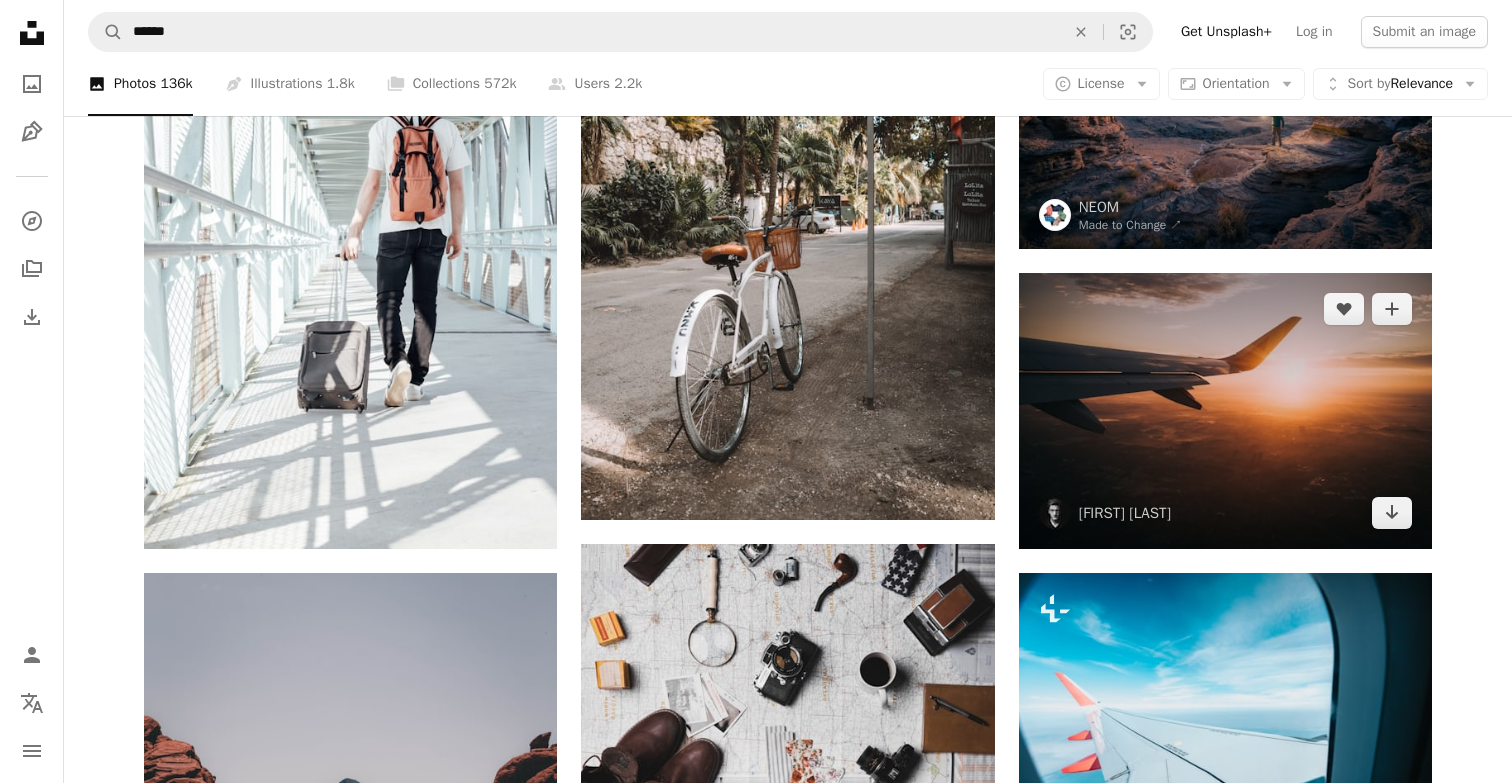 click at bounding box center (1225, 411) 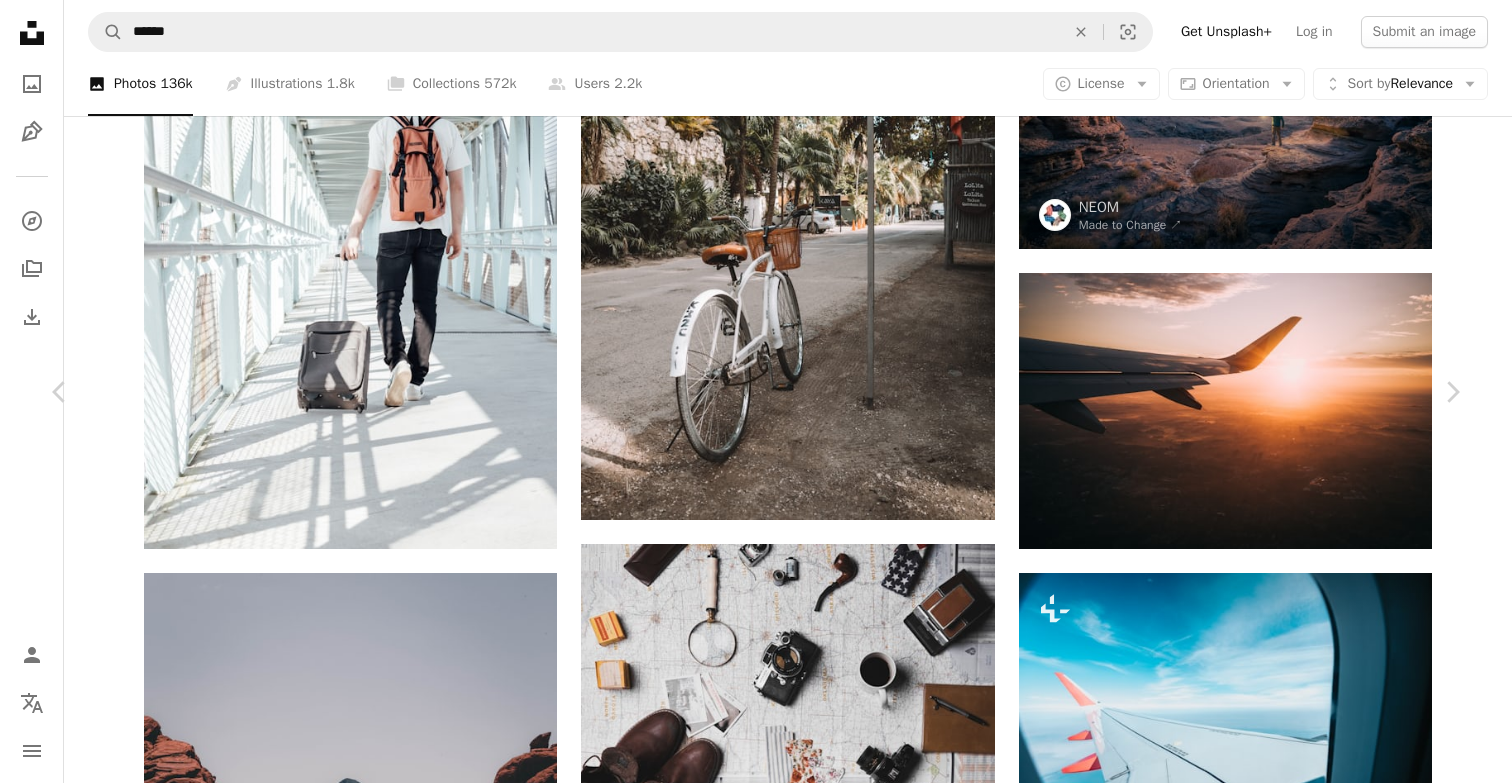 click on "Download free" at bounding box center (1263, 6010) 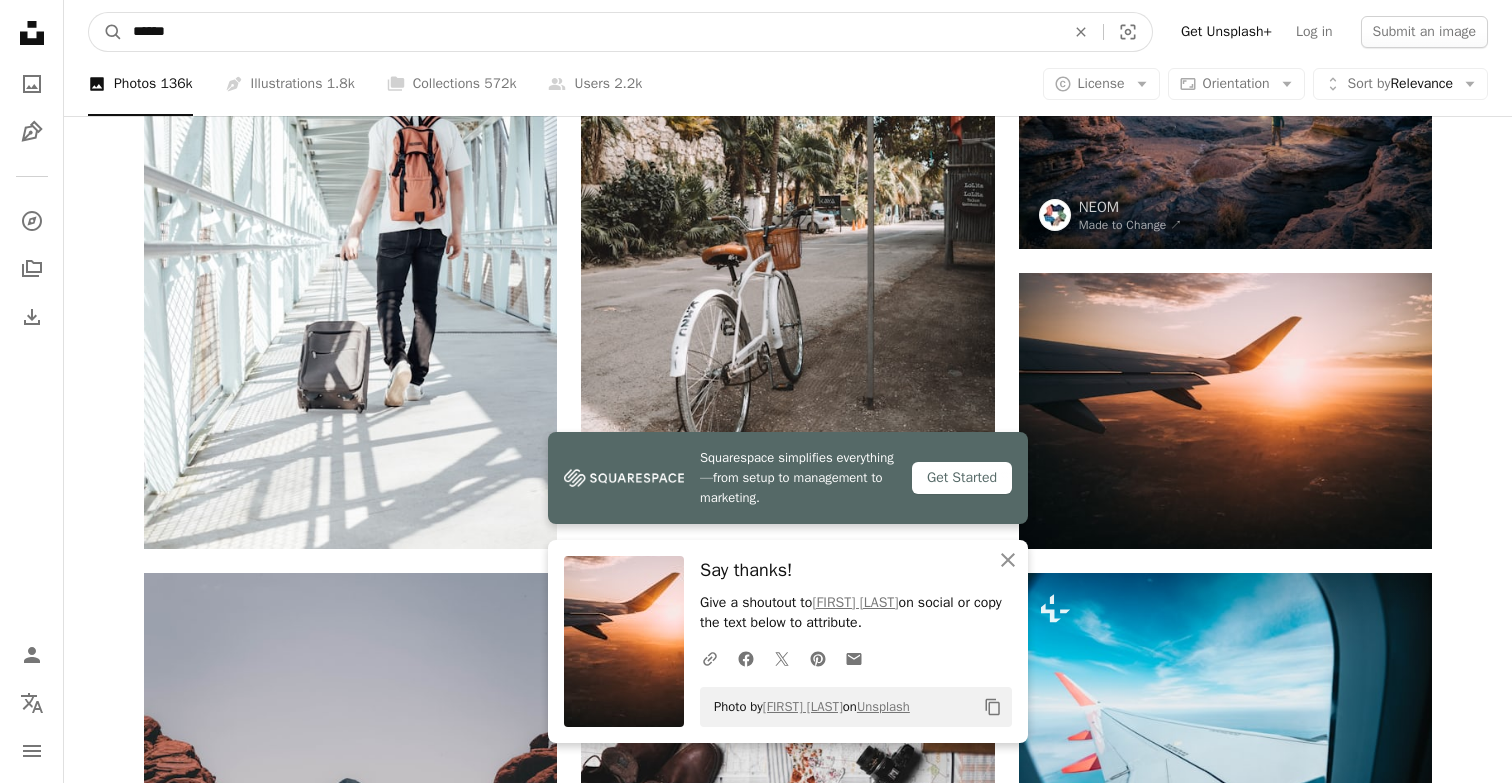 click on "******" at bounding box center [591, 32] 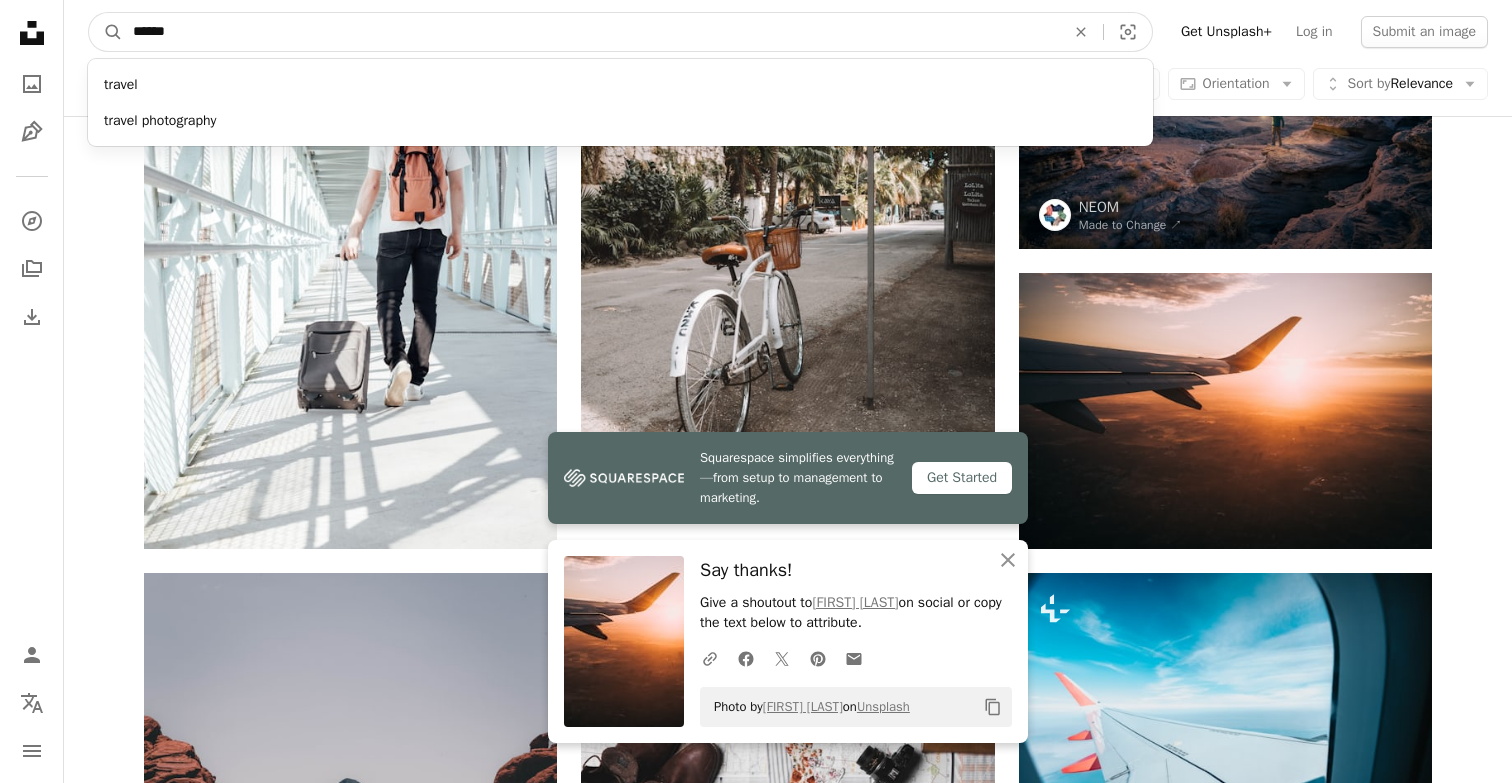 click on "******" at bounding box center (591, 32) 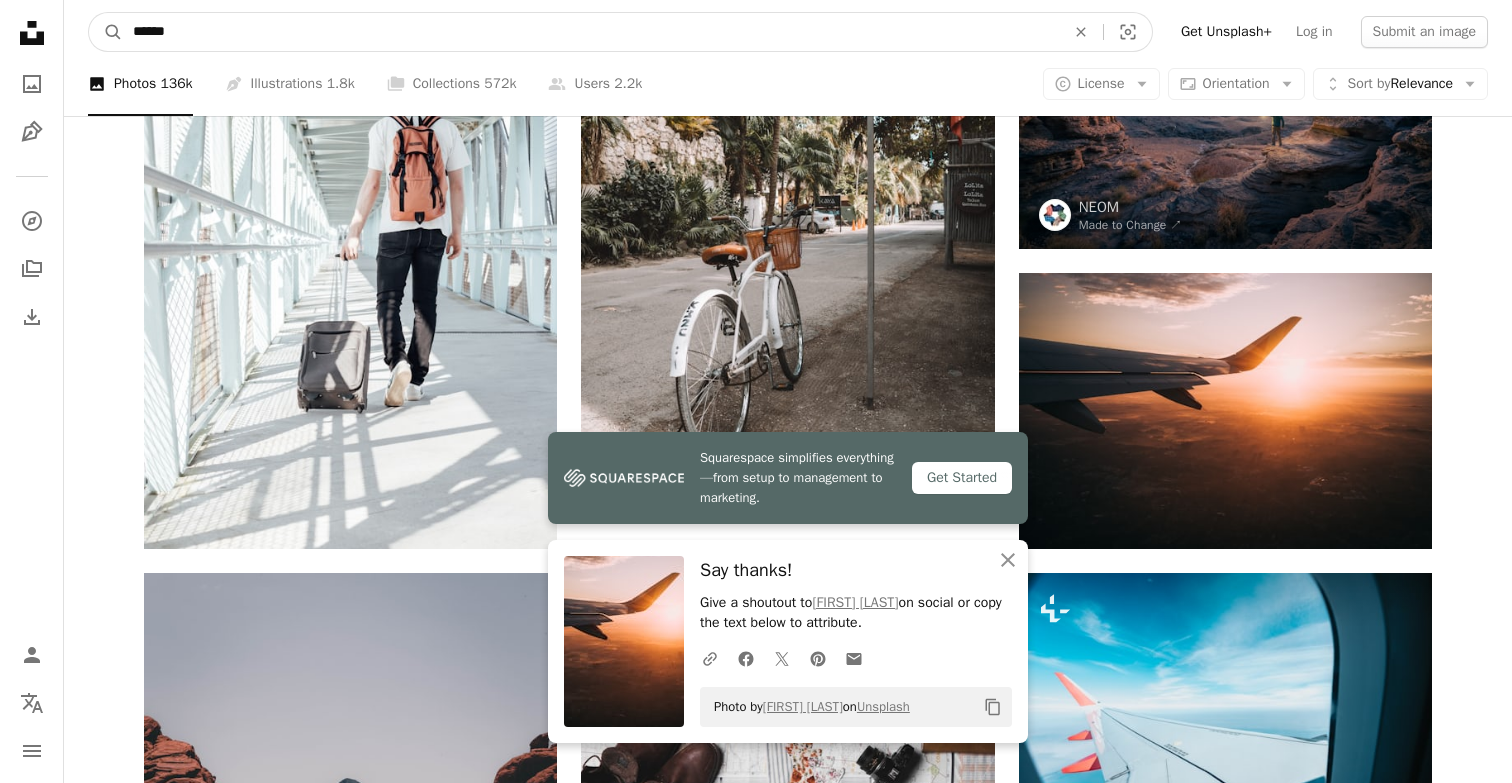type on "******" 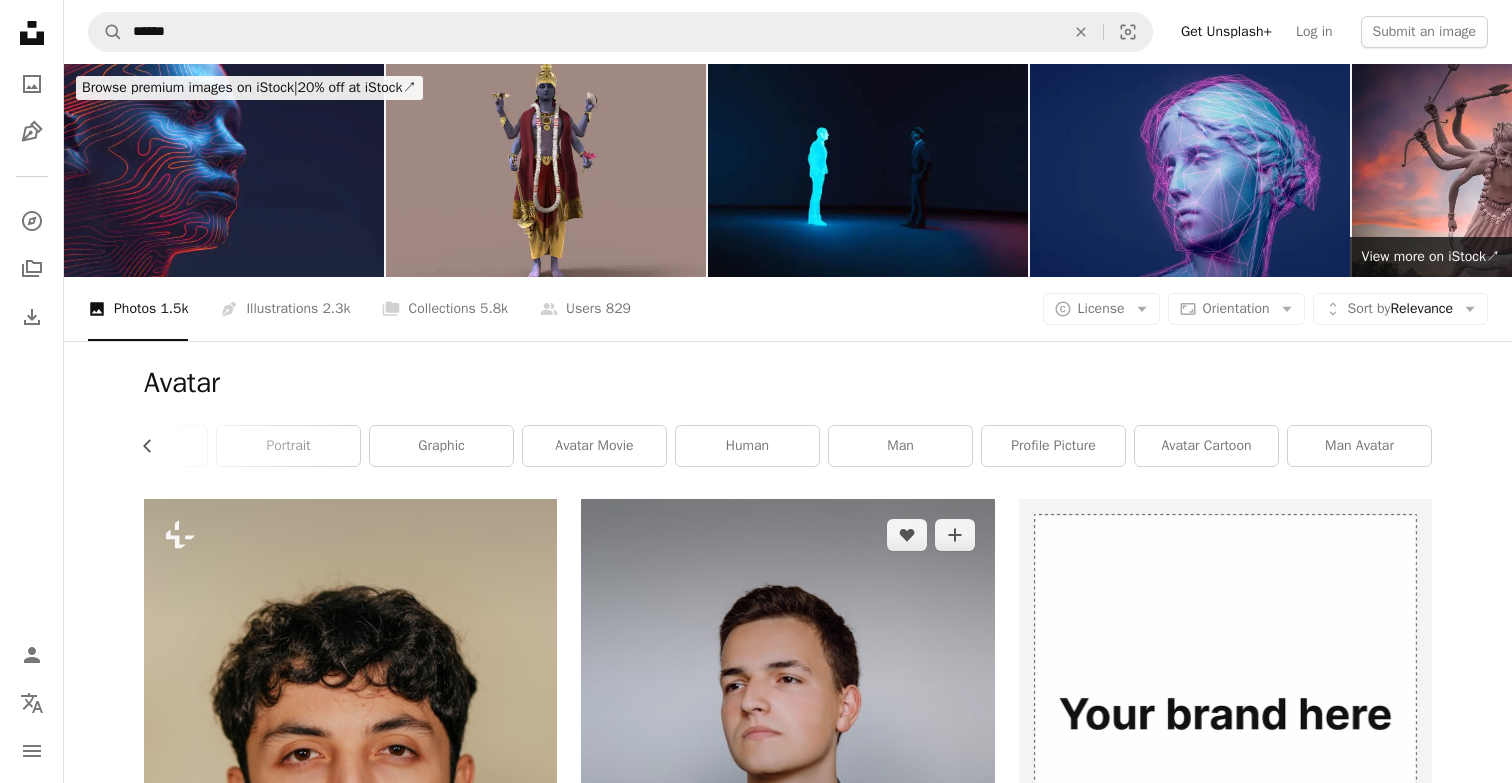 scroll, scrollTop: 10, scrollLeft: 0, axis: vertical 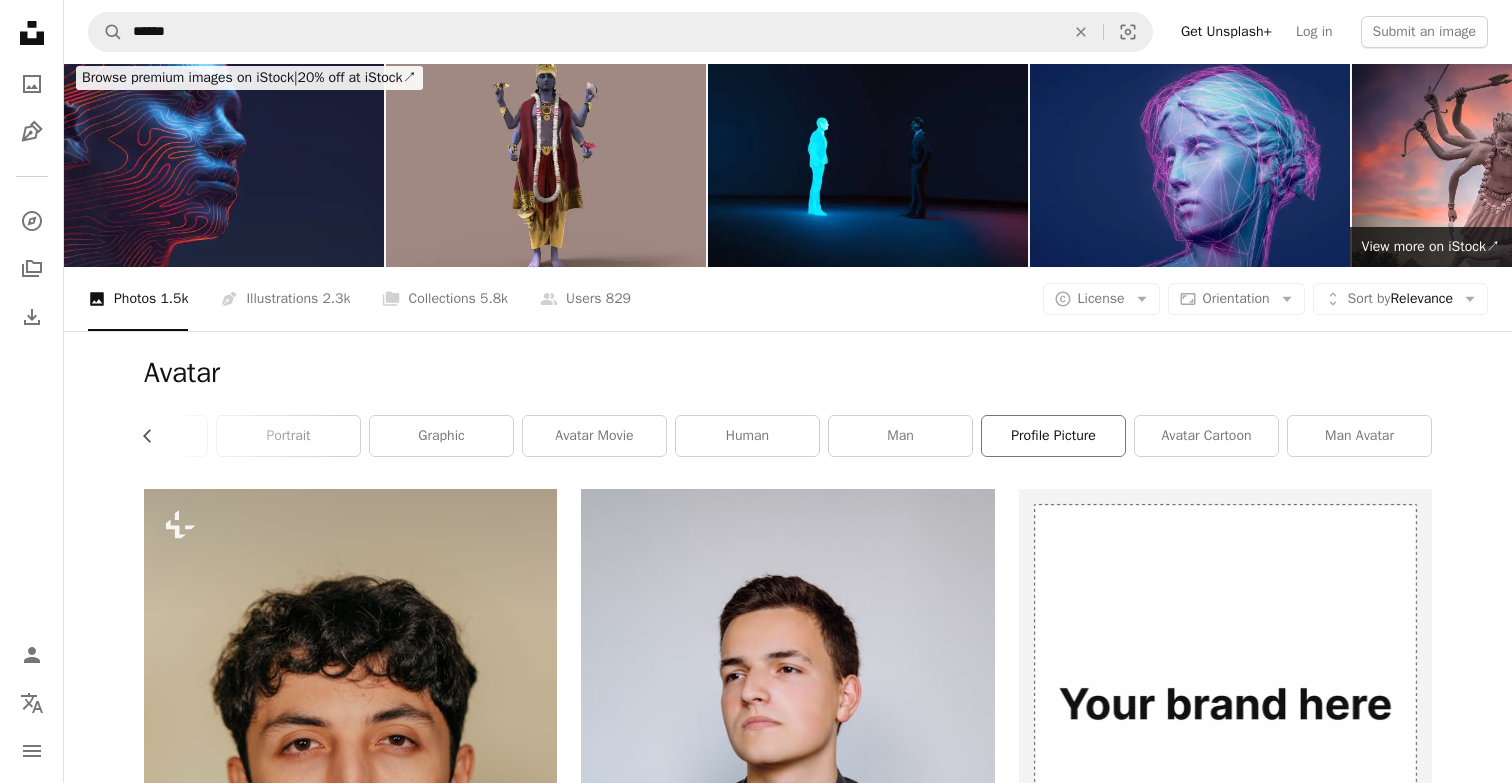 click on "profile picture" at bounding box center (1053, 436) 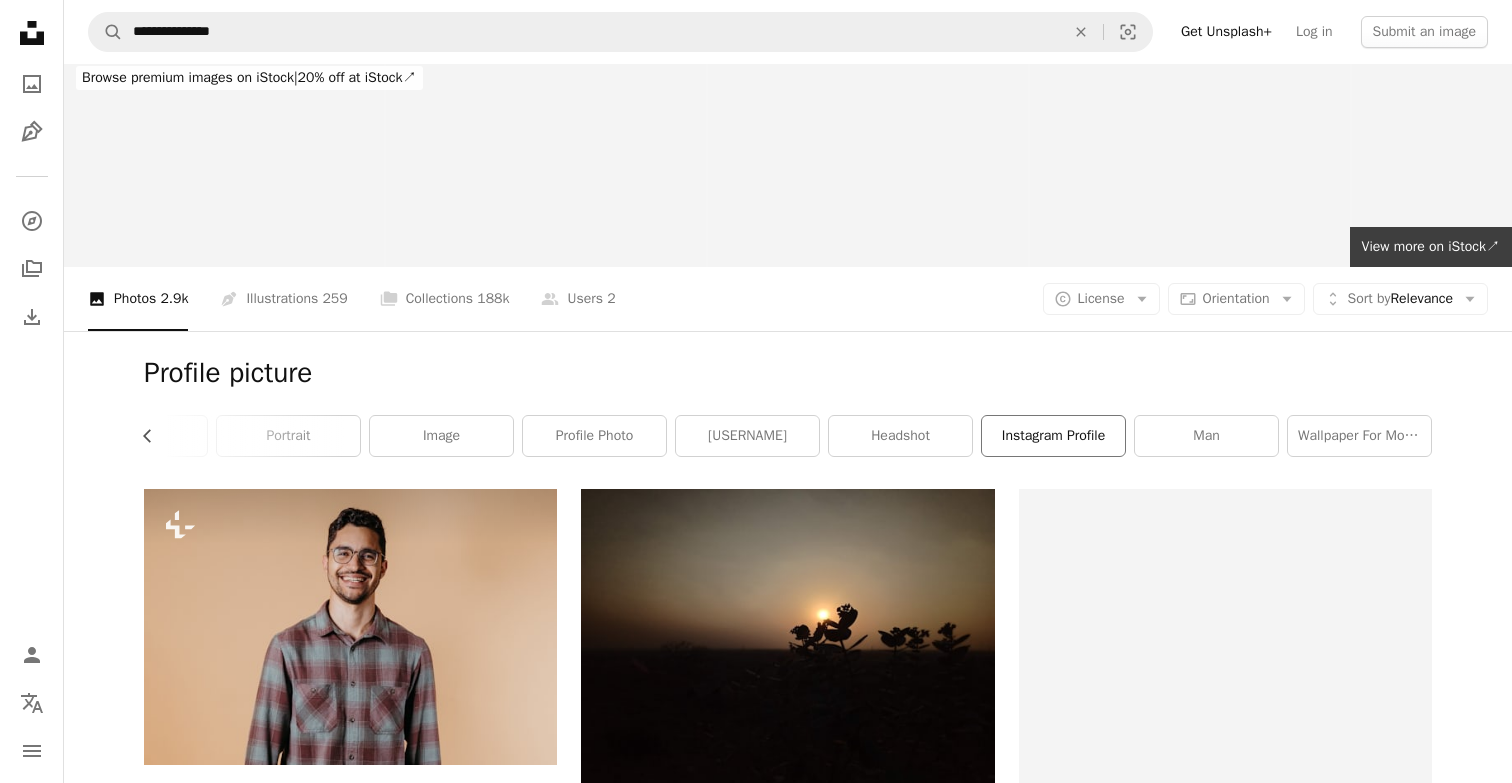 scroll, scrollTop: 0, scrollLeft: 0, axis: both 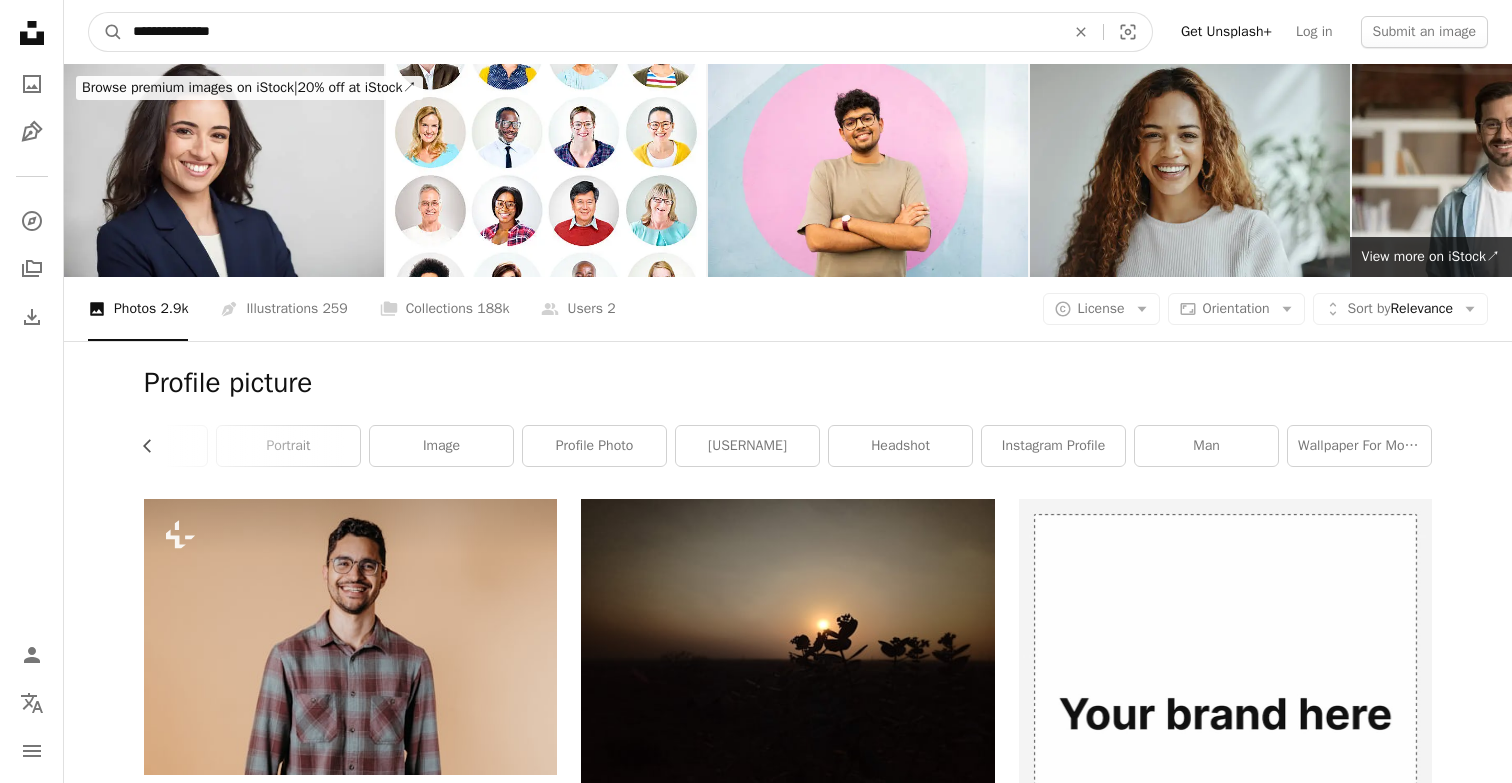 click on "**********" at bounding box center [591, 32] 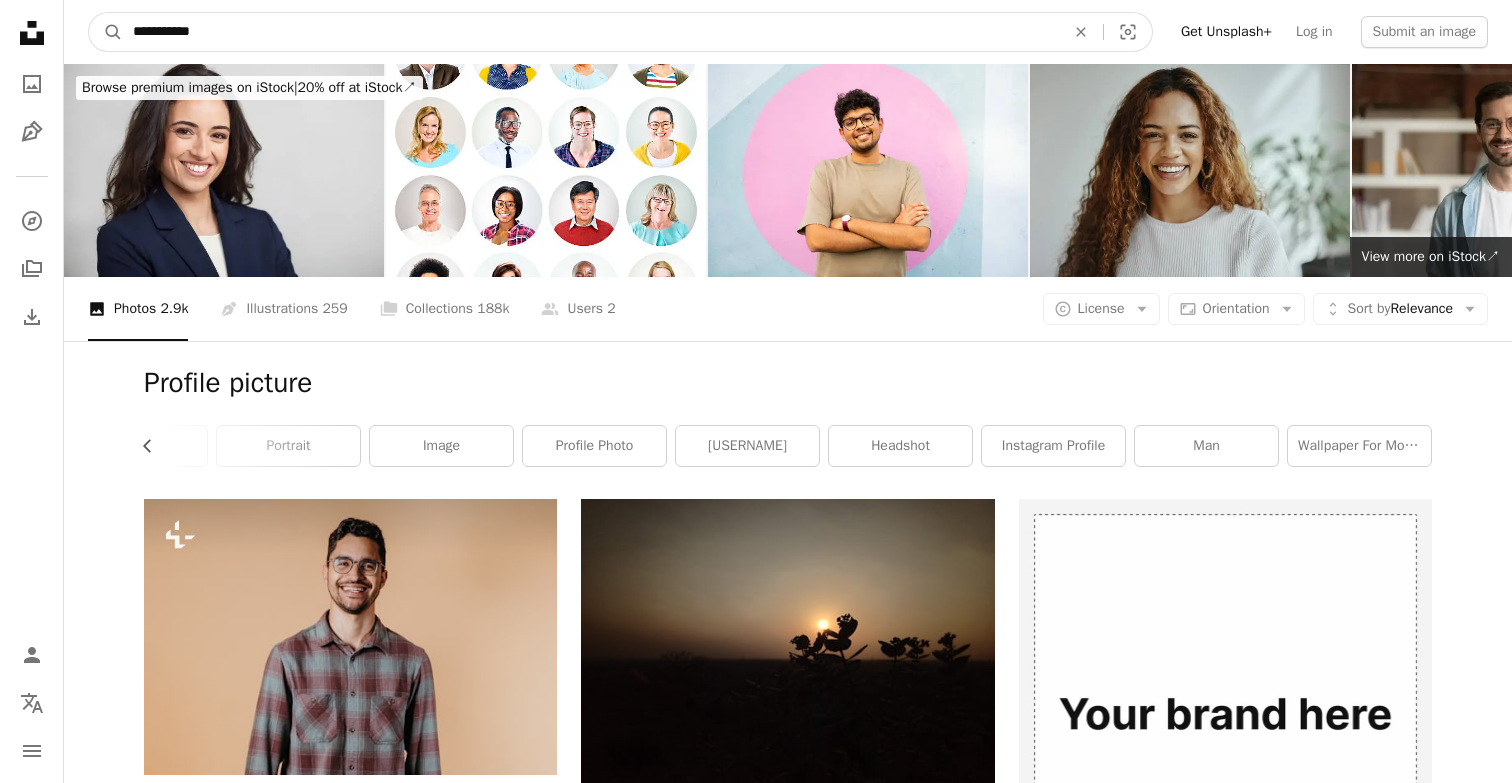 type on "**********" 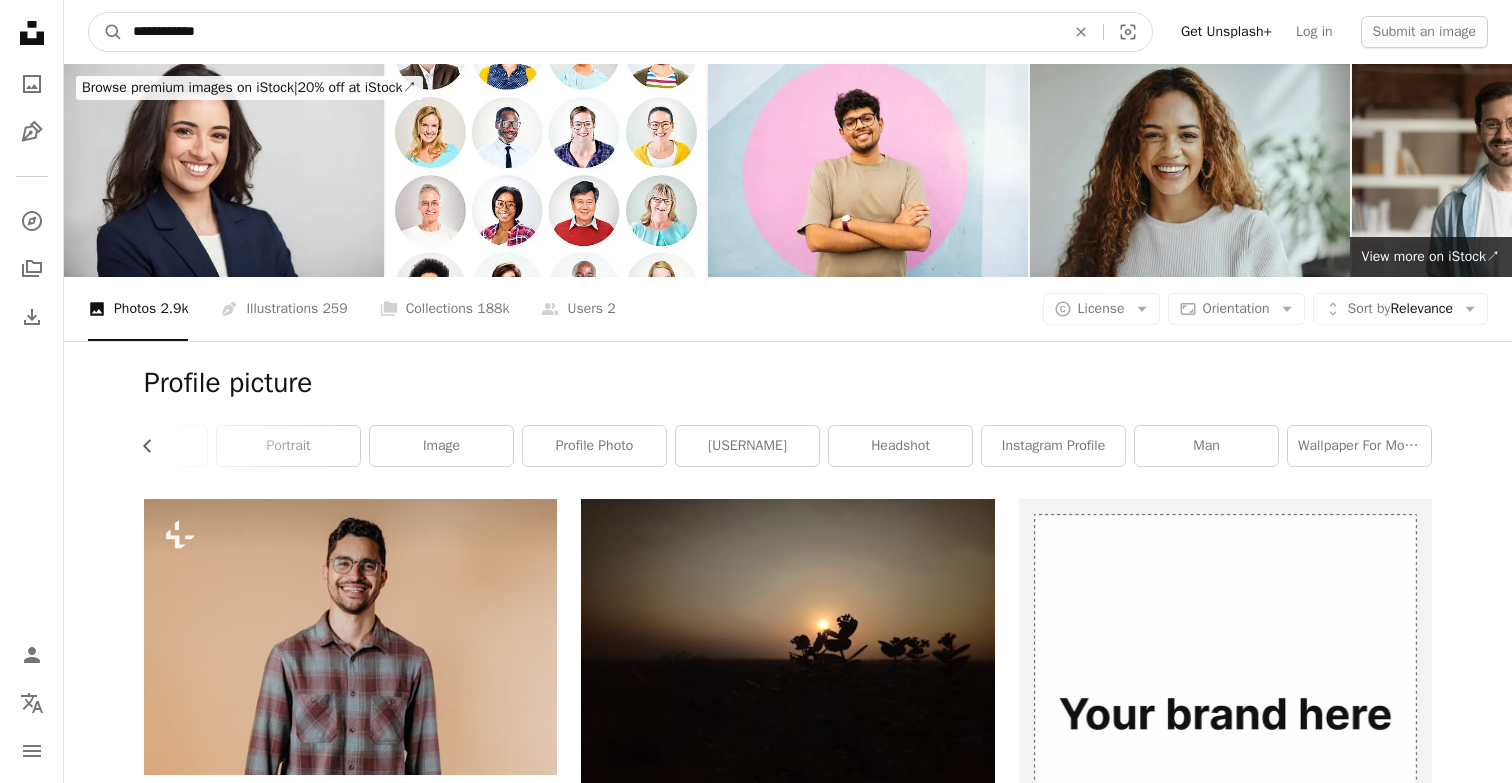 click on "A magnifying glass" at bounding box center [106, 32] 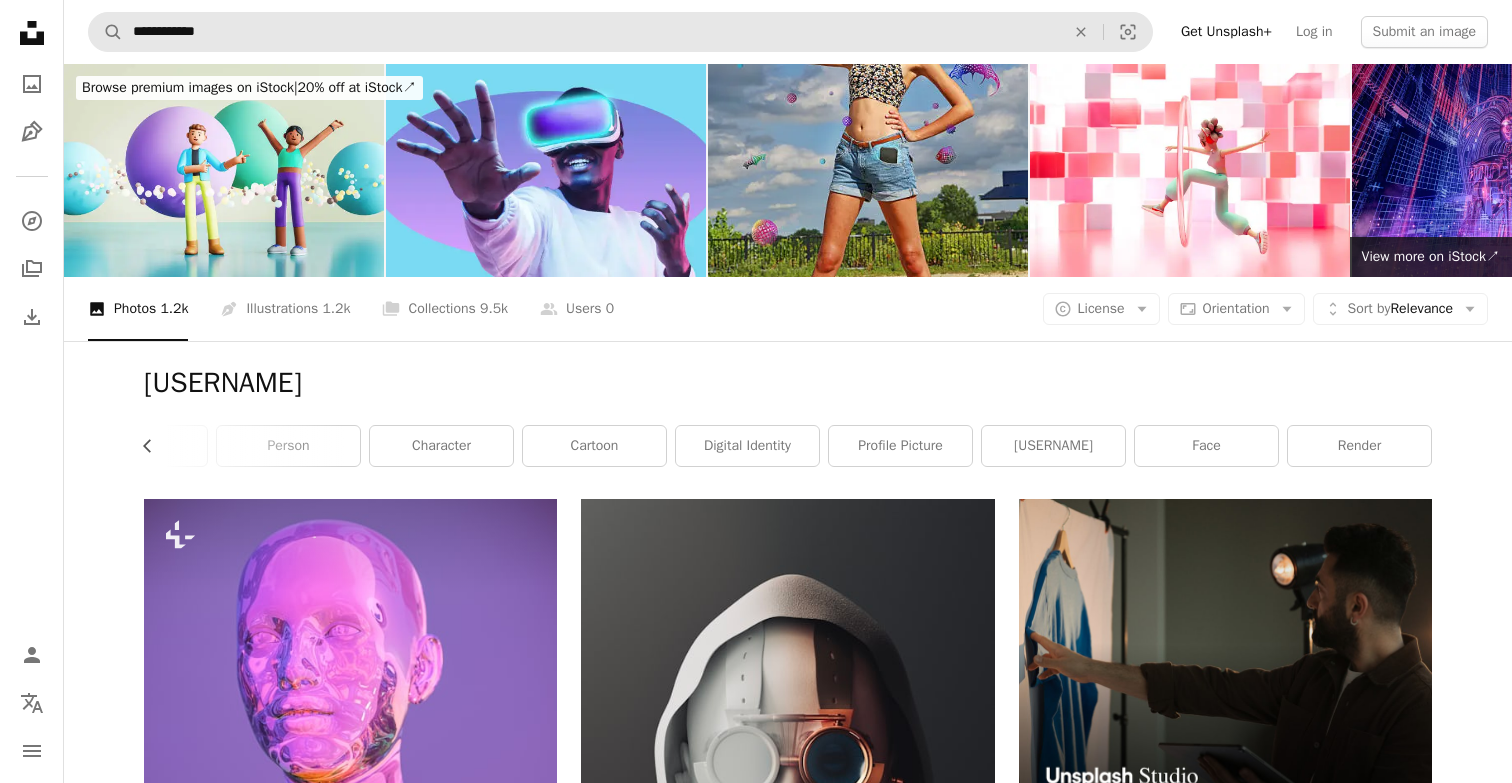 scroll, scrollTop: 0, scrollLeft: 0, axis: both 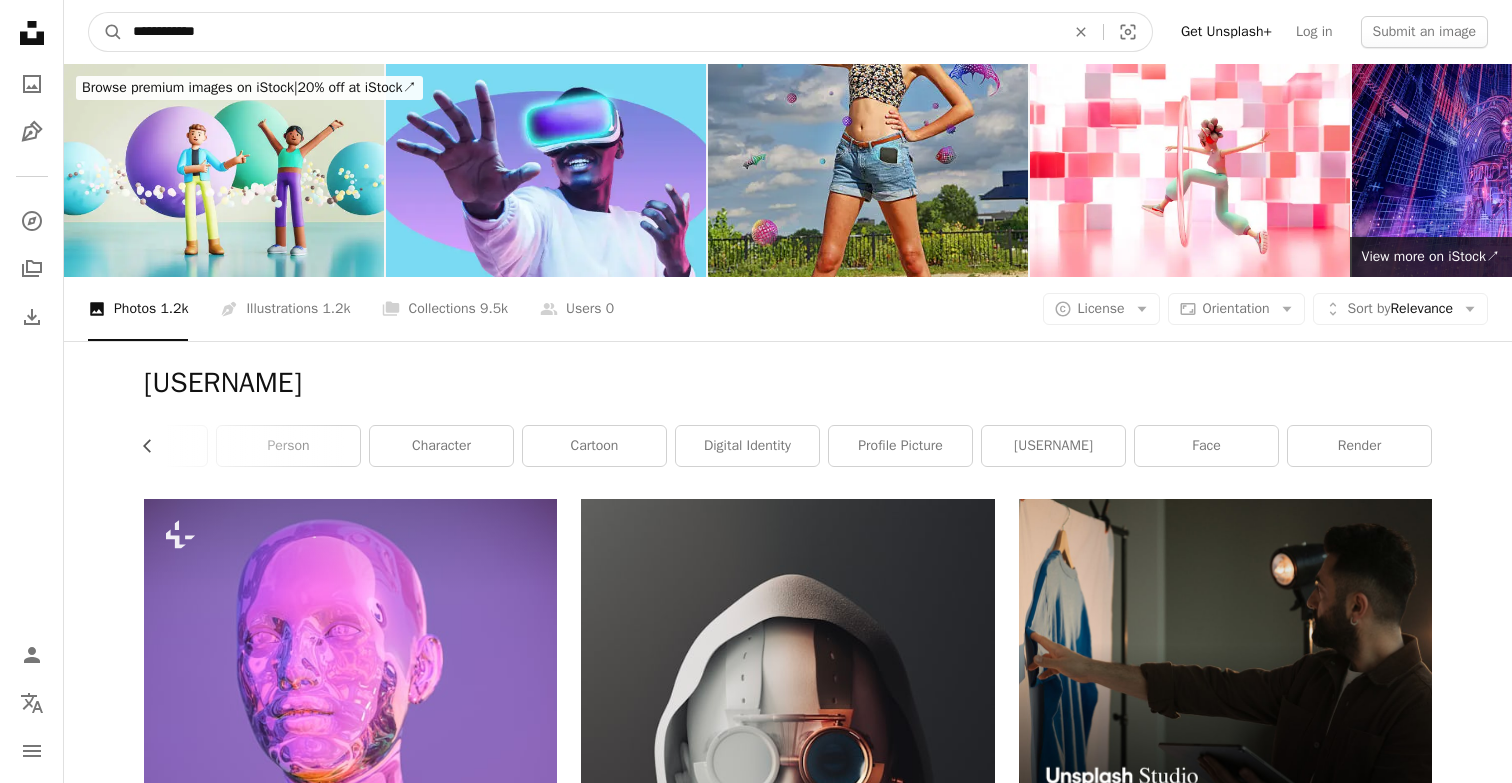 click on "**********" at bounding box center (591, 32) 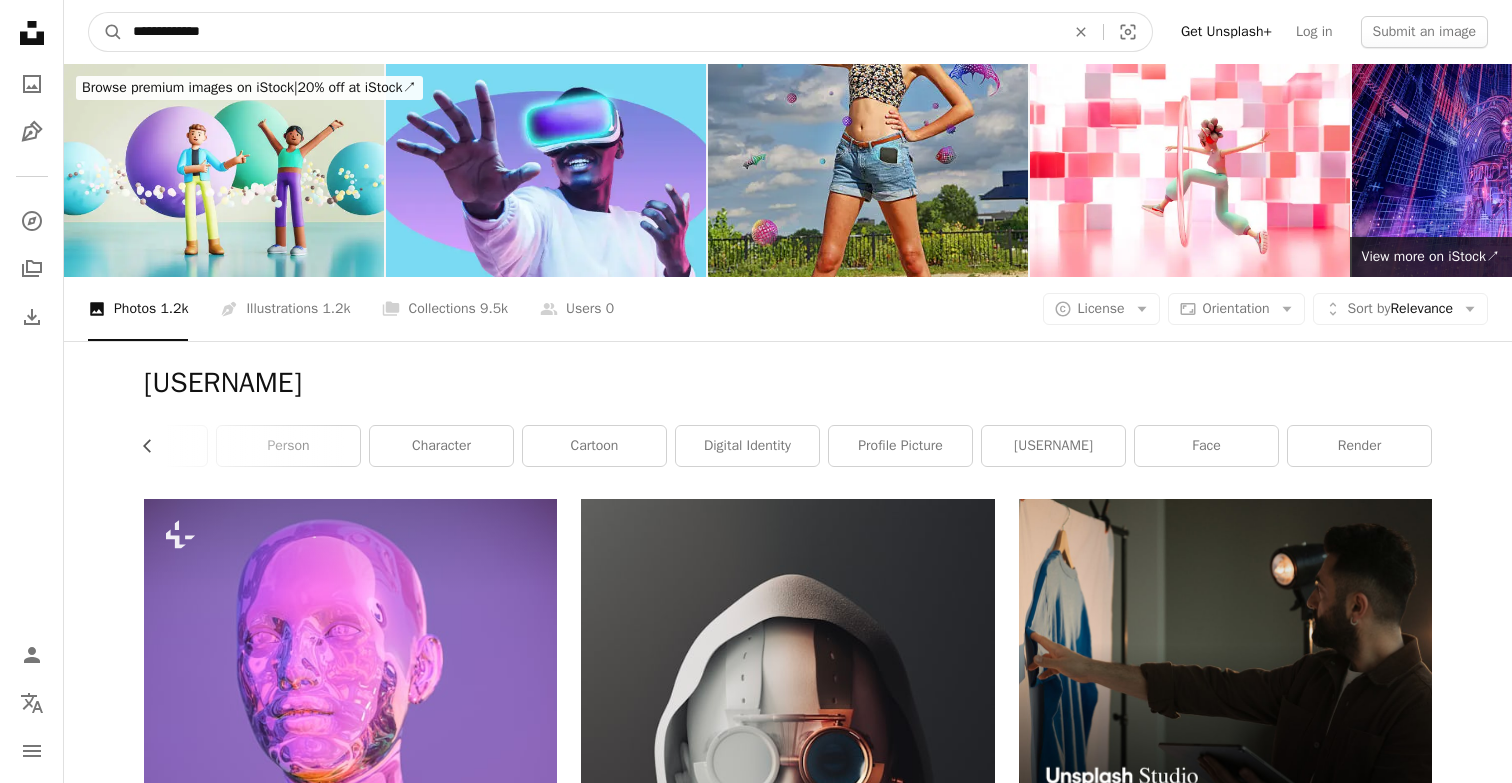type on "**********" 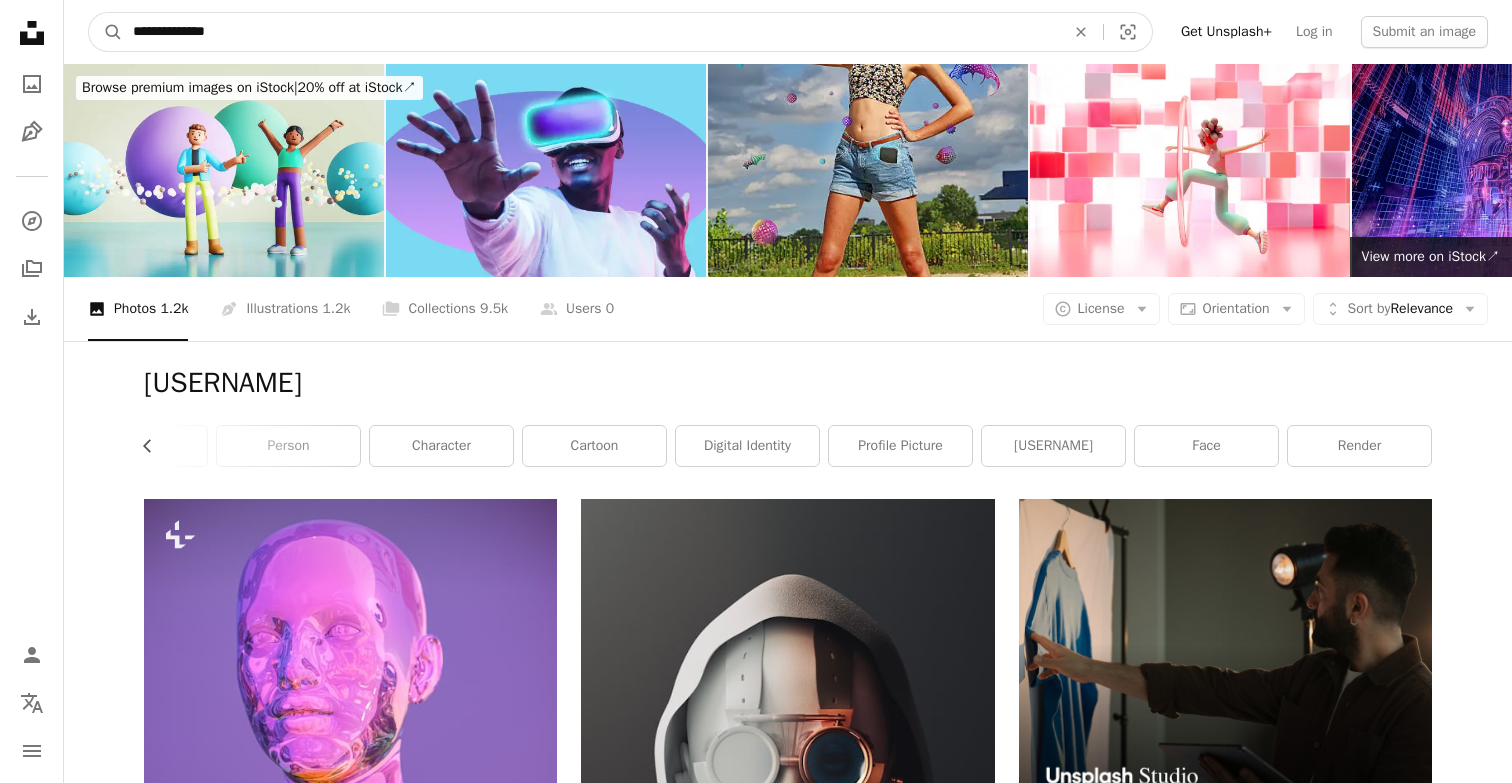 click on "A magnifying glass" at bounding box center [106, 32] 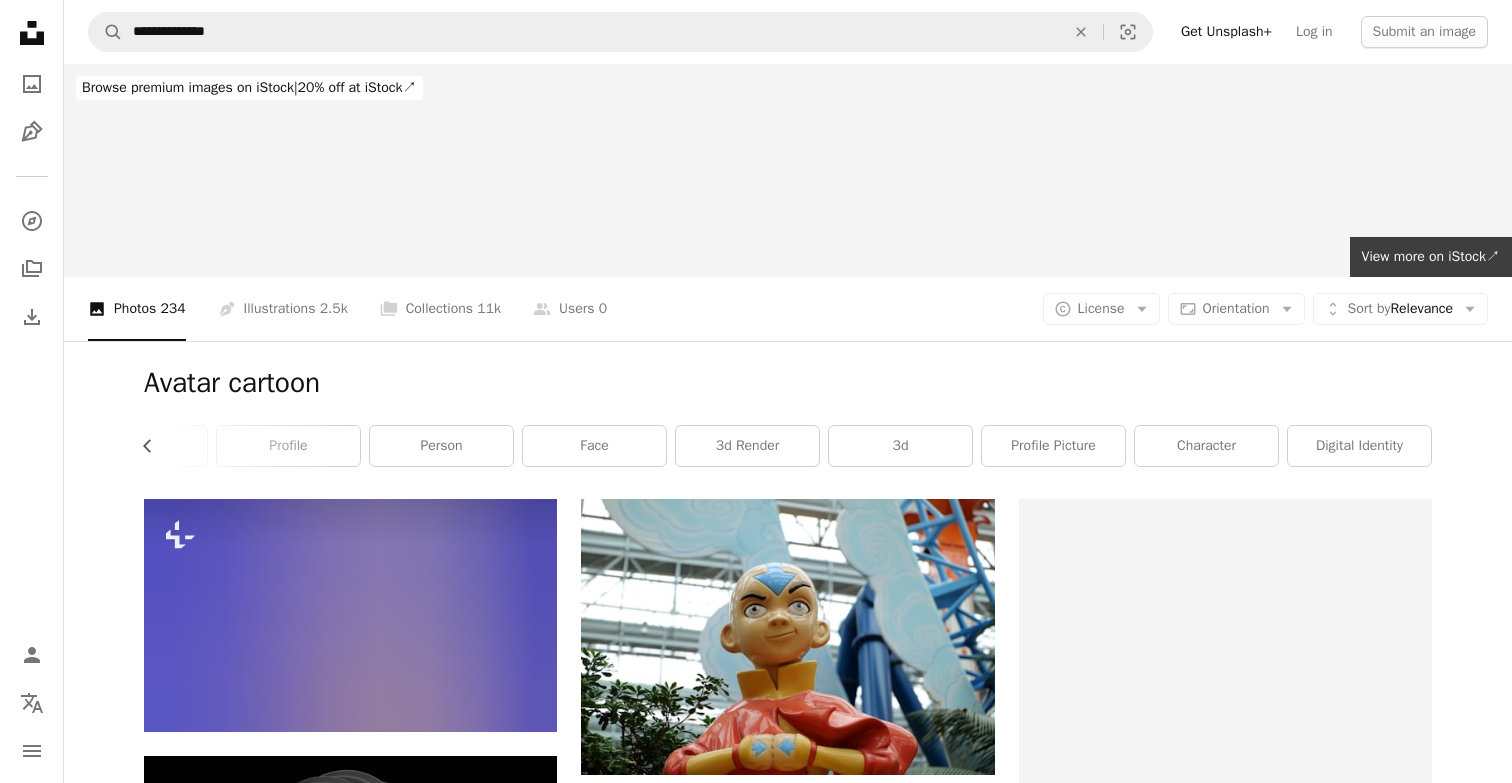 scroll, scrollTop: 0, scrollLeft: 234, axis: horizontal 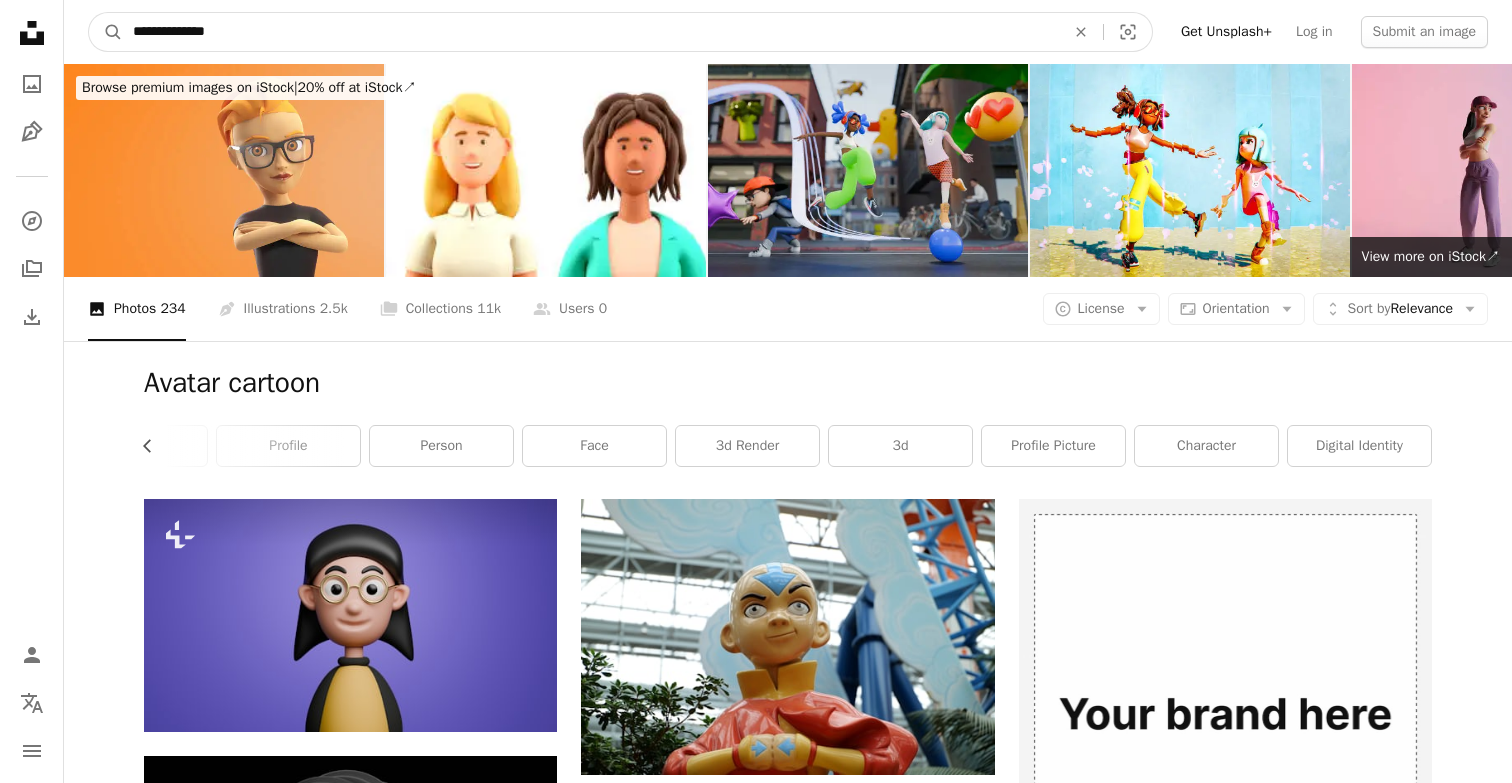 click on "**********" at bounding box center (591, 32) 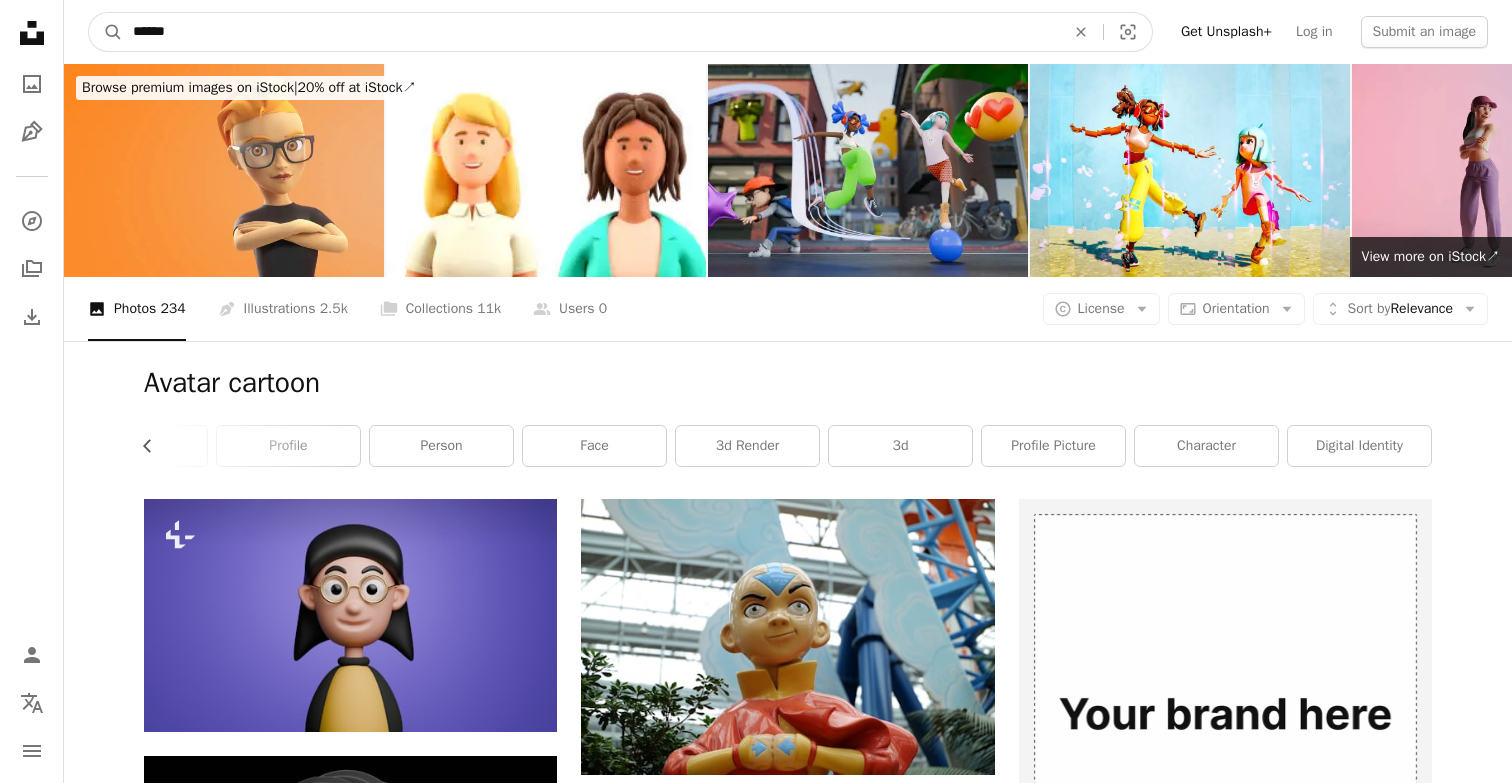 type on "******" 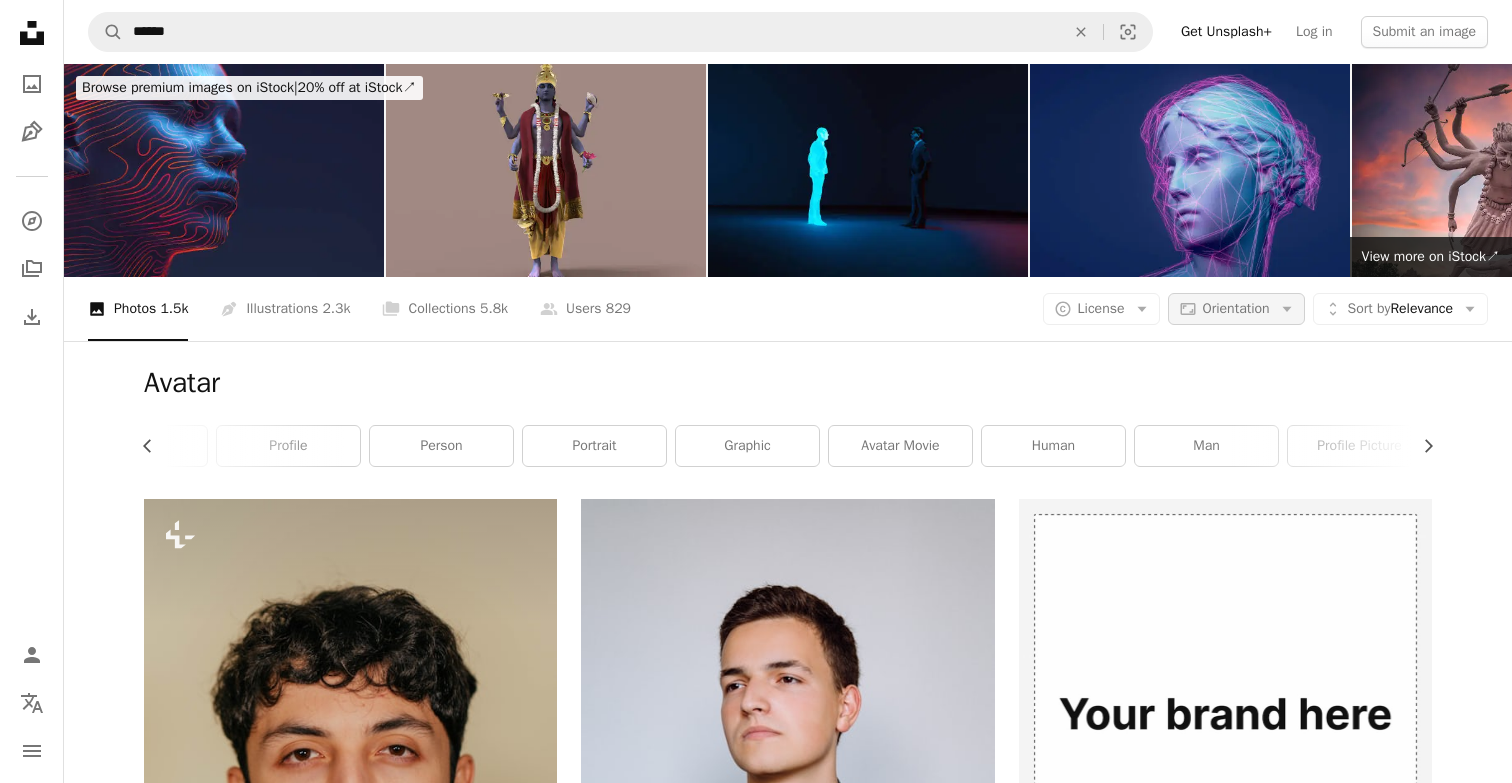 click on "Arrow down" 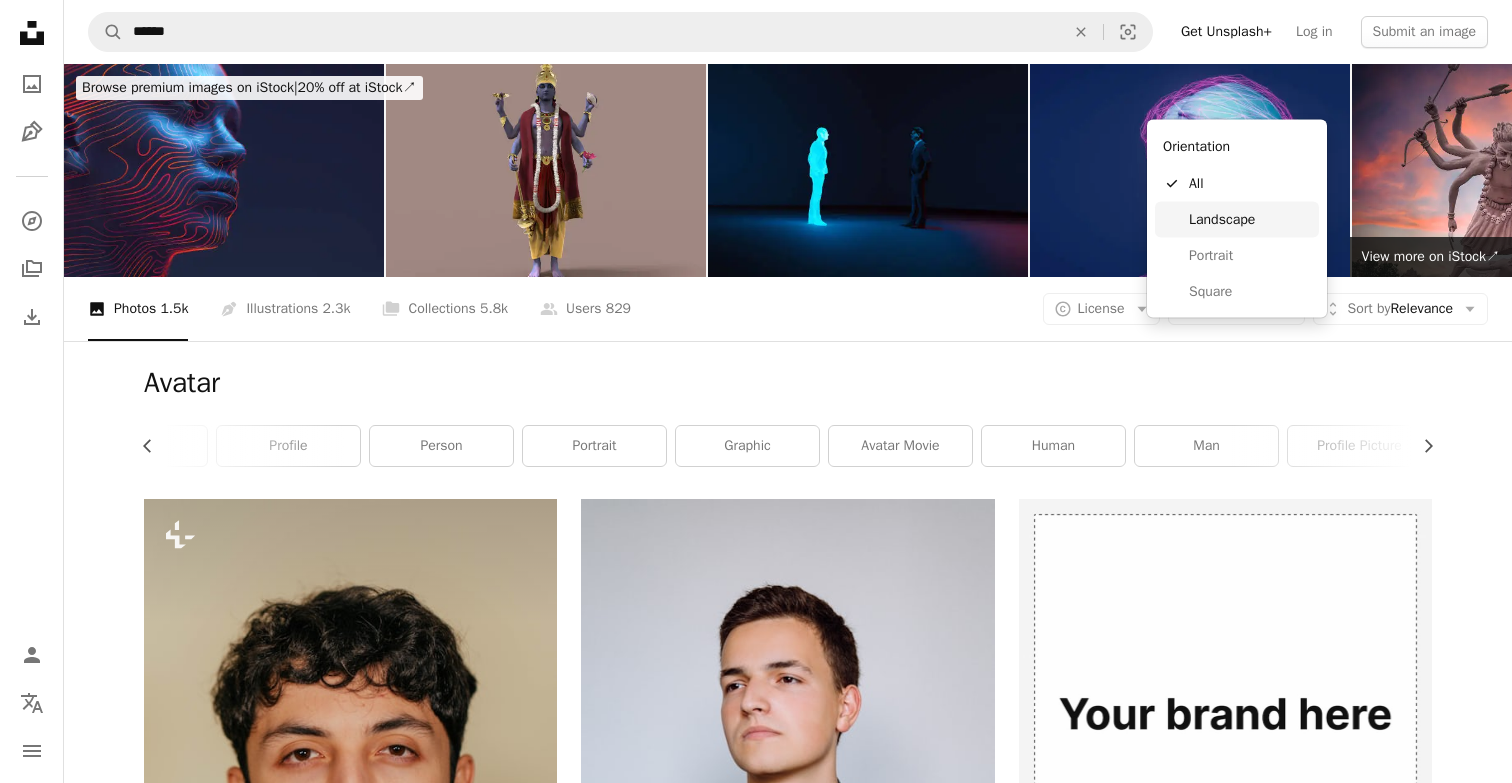 click on "Landscape" at bounding box center [1250, 219] 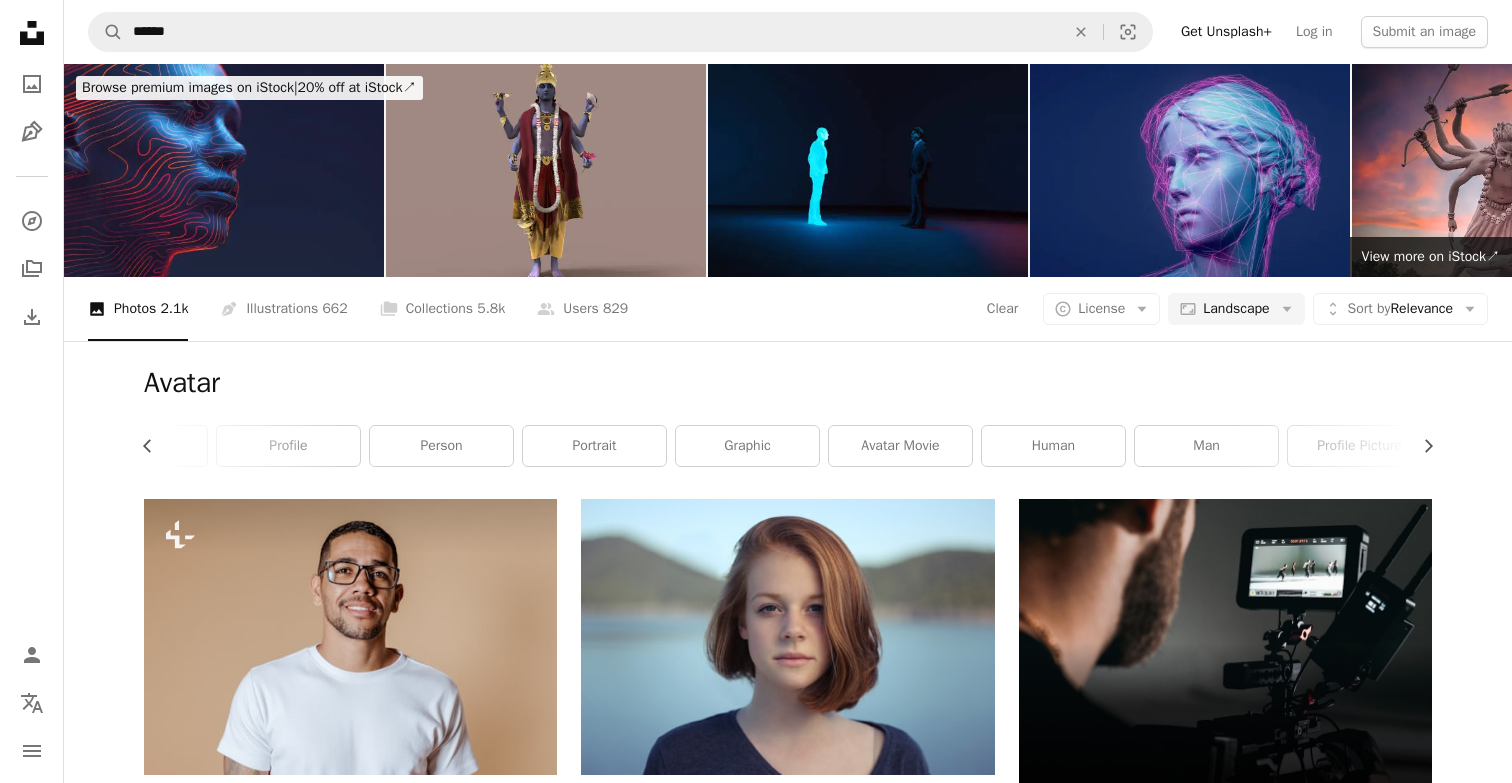 scroll, scrollTop: 0, scrollLeft: 0, axis: both 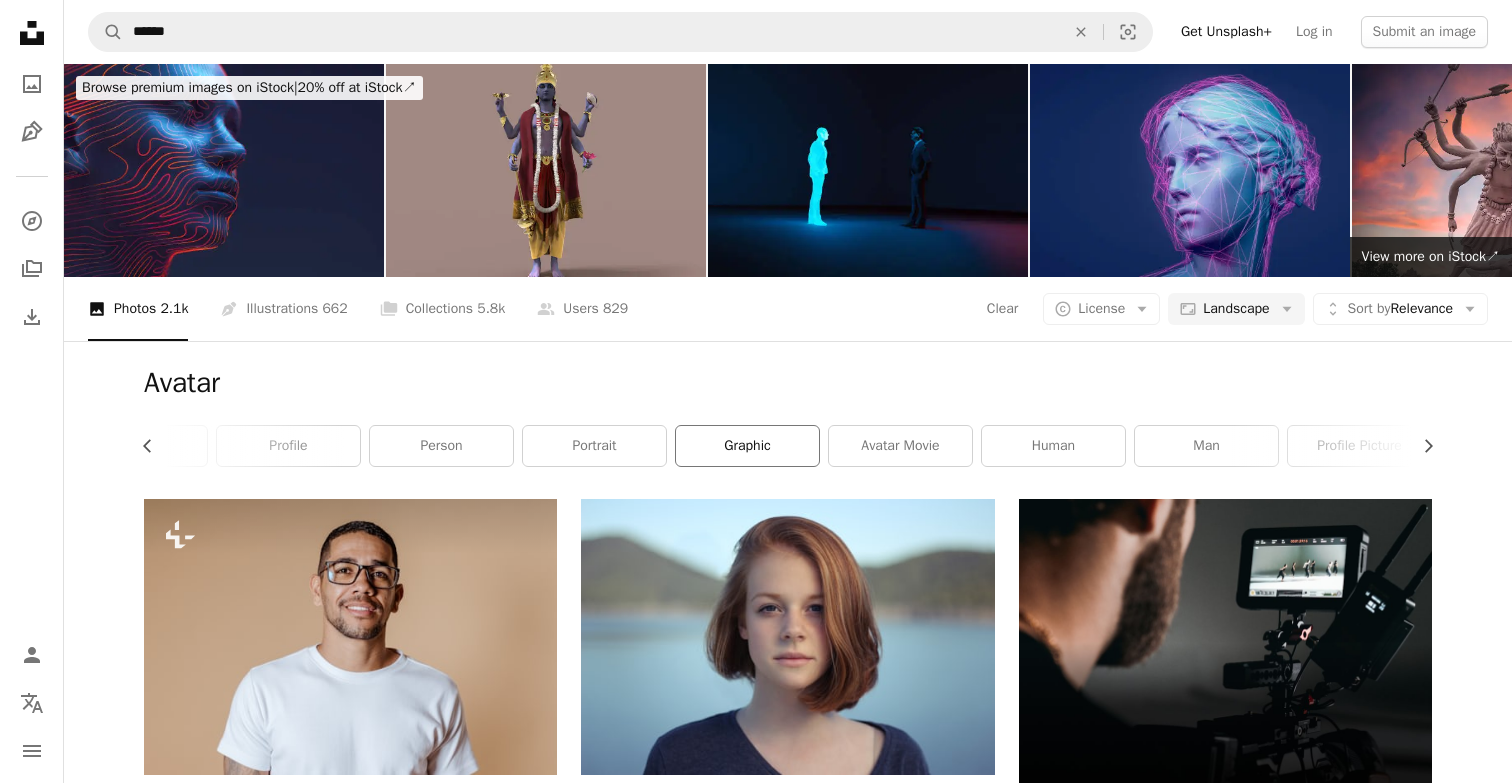 click on "graphic" at bounding box center (747, 446) 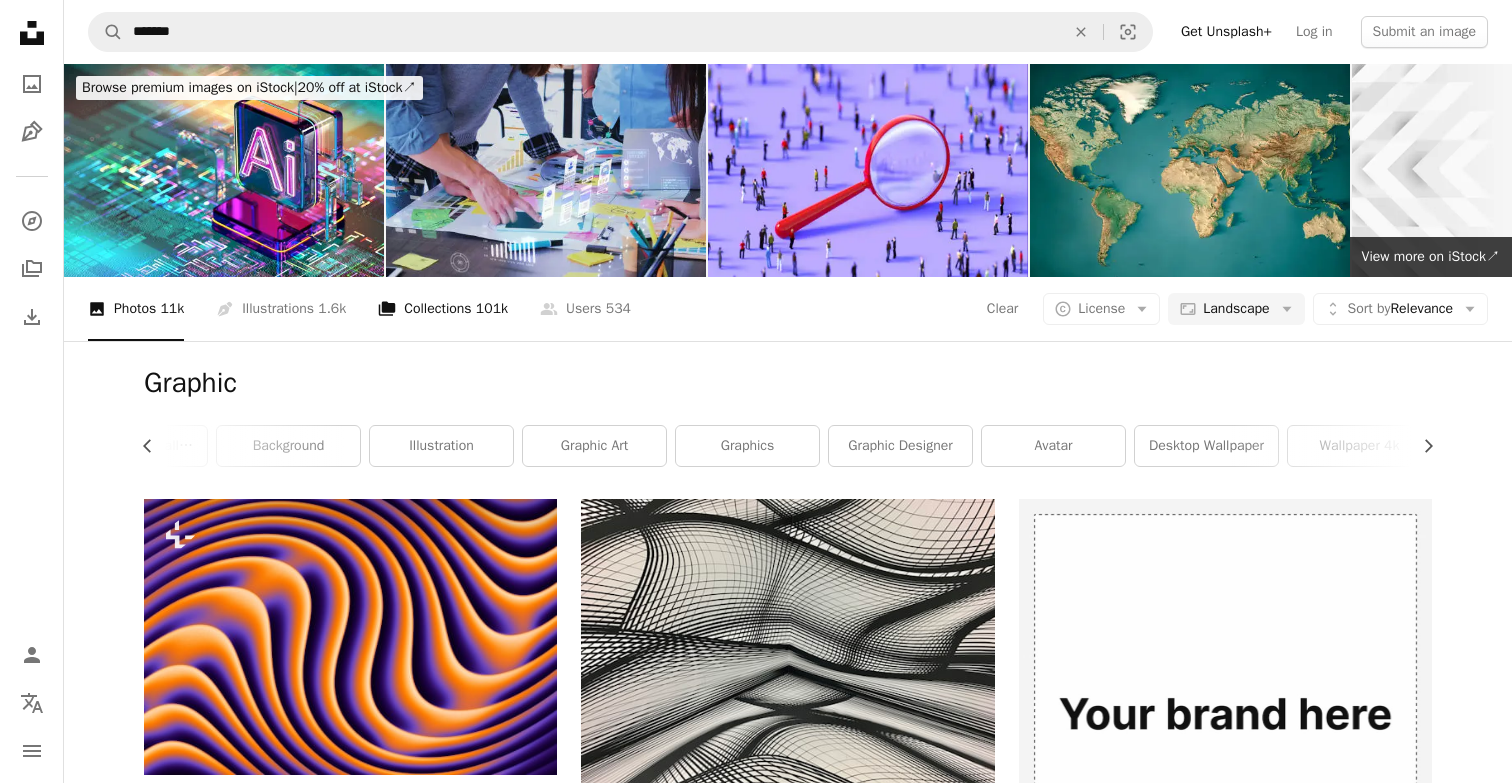 scroll, scrollTop: 0, scrollLeft: 0, axis: both 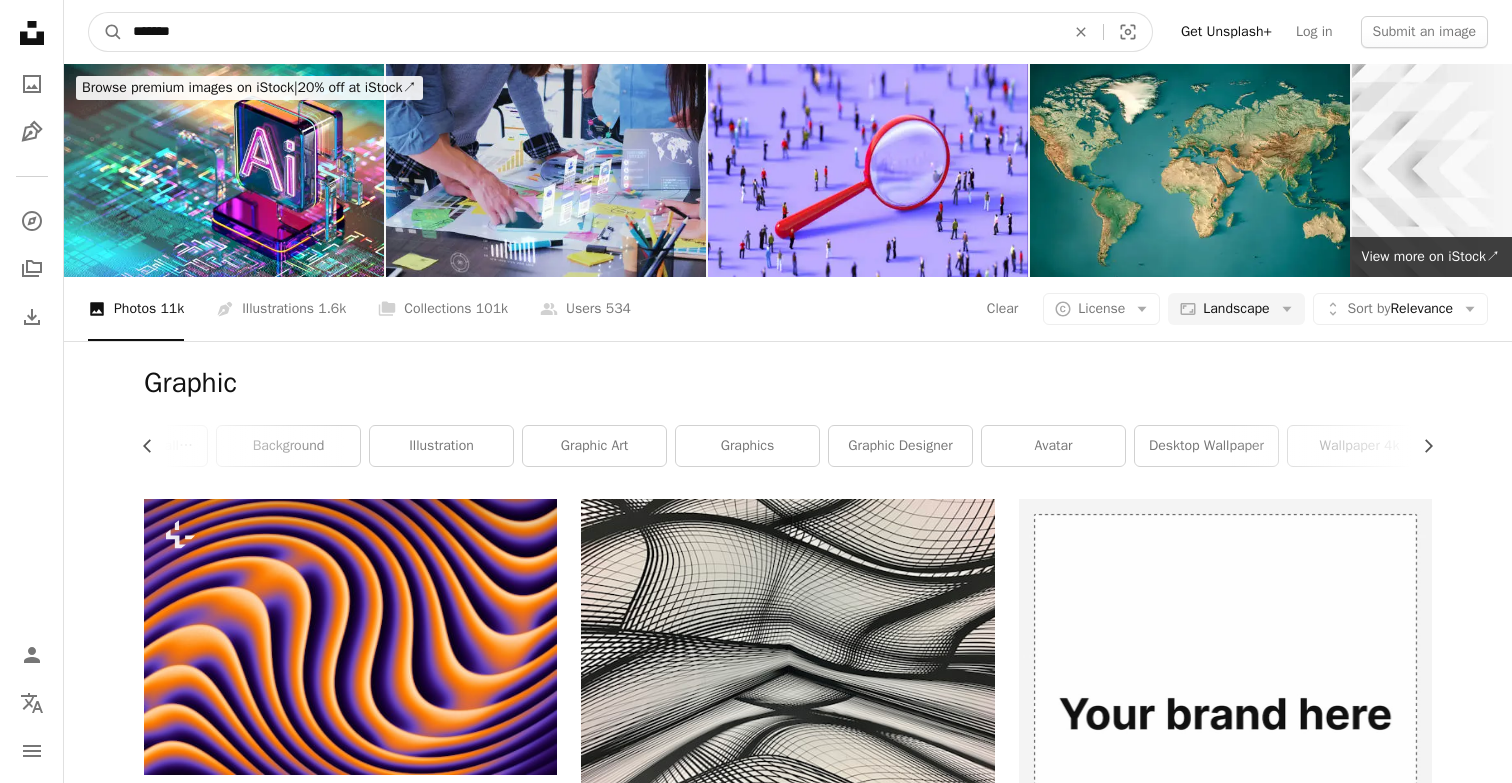 click on "*******" at bounding box center [591, 32] 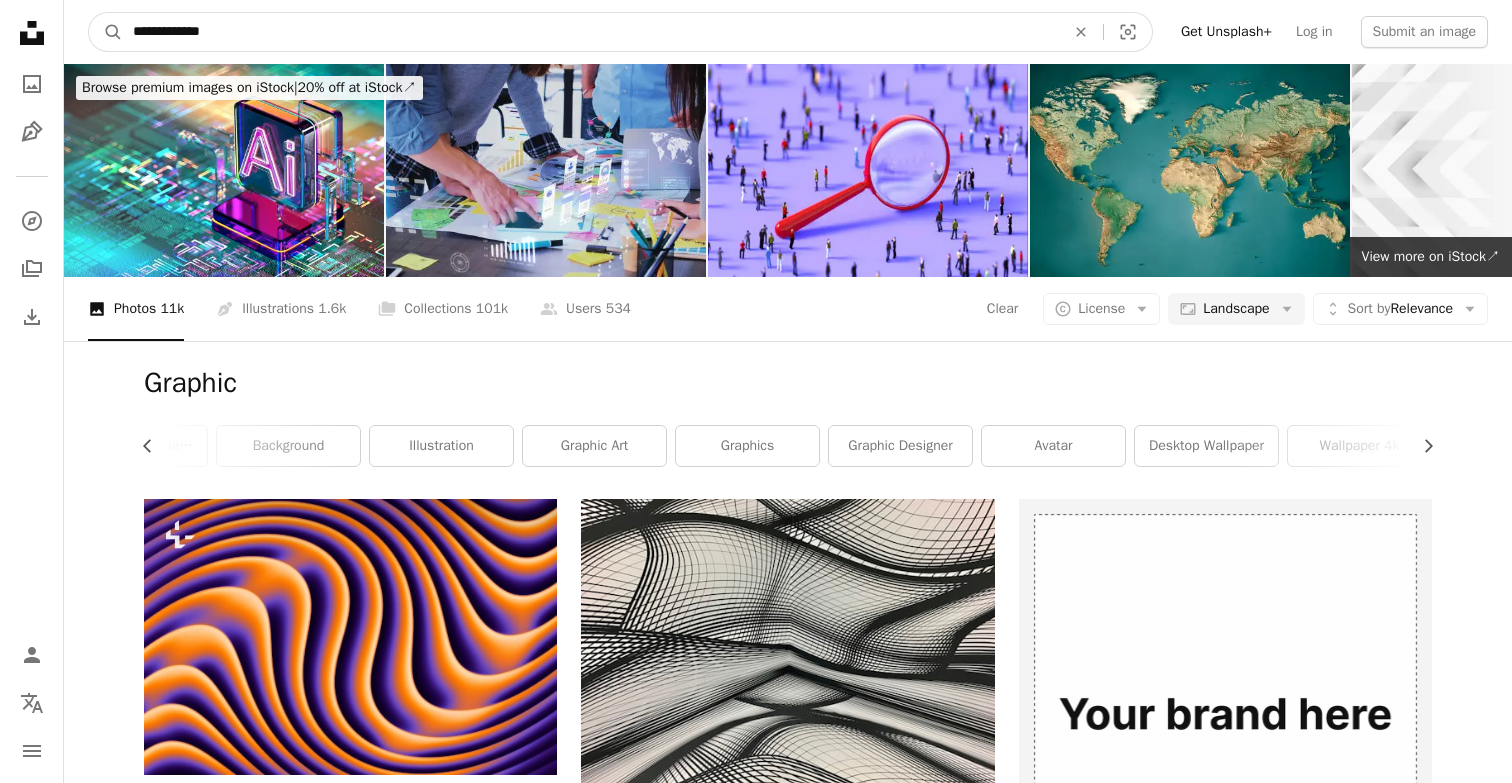 type on "**********" 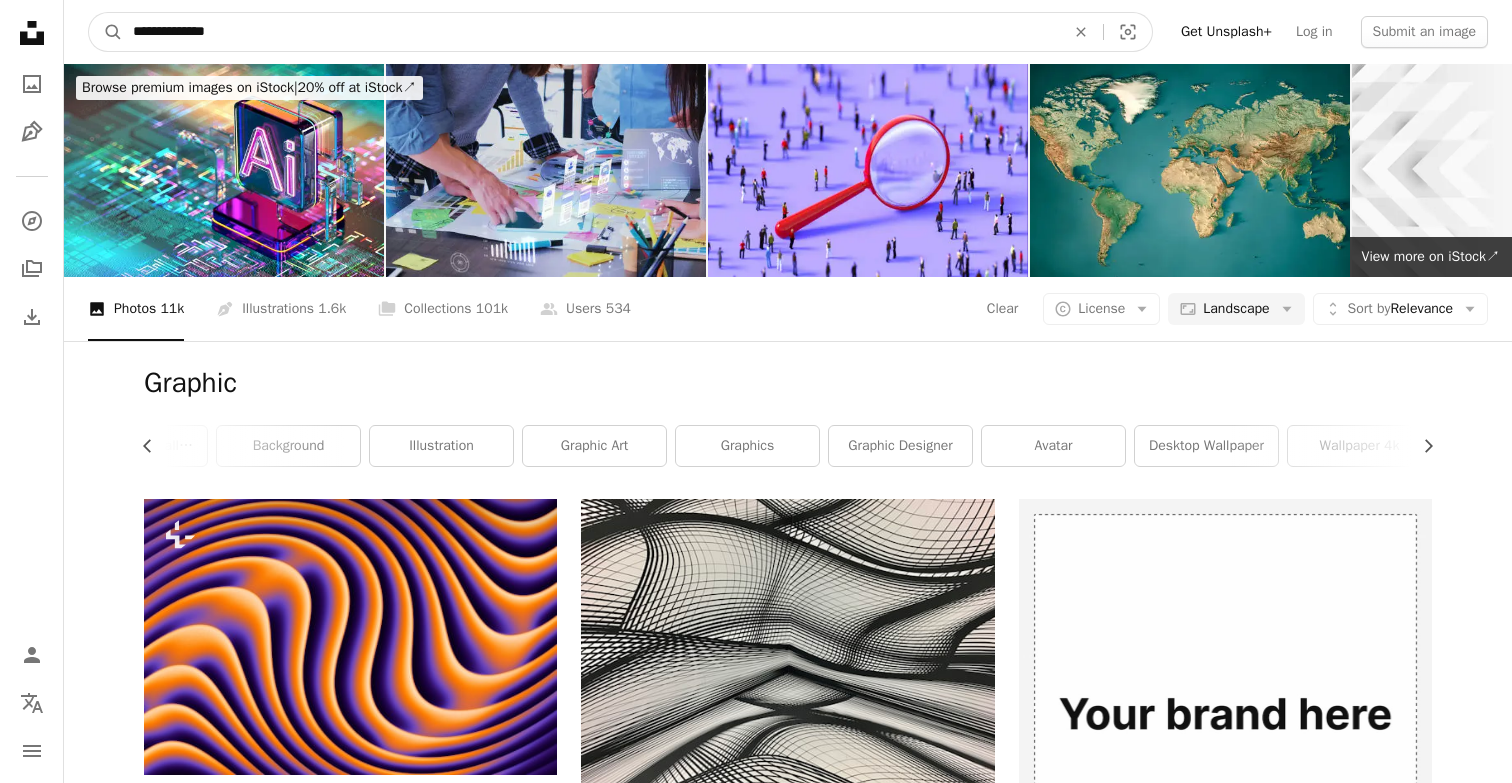 click on "A magnifying glass" at bounding box center (106, 32) 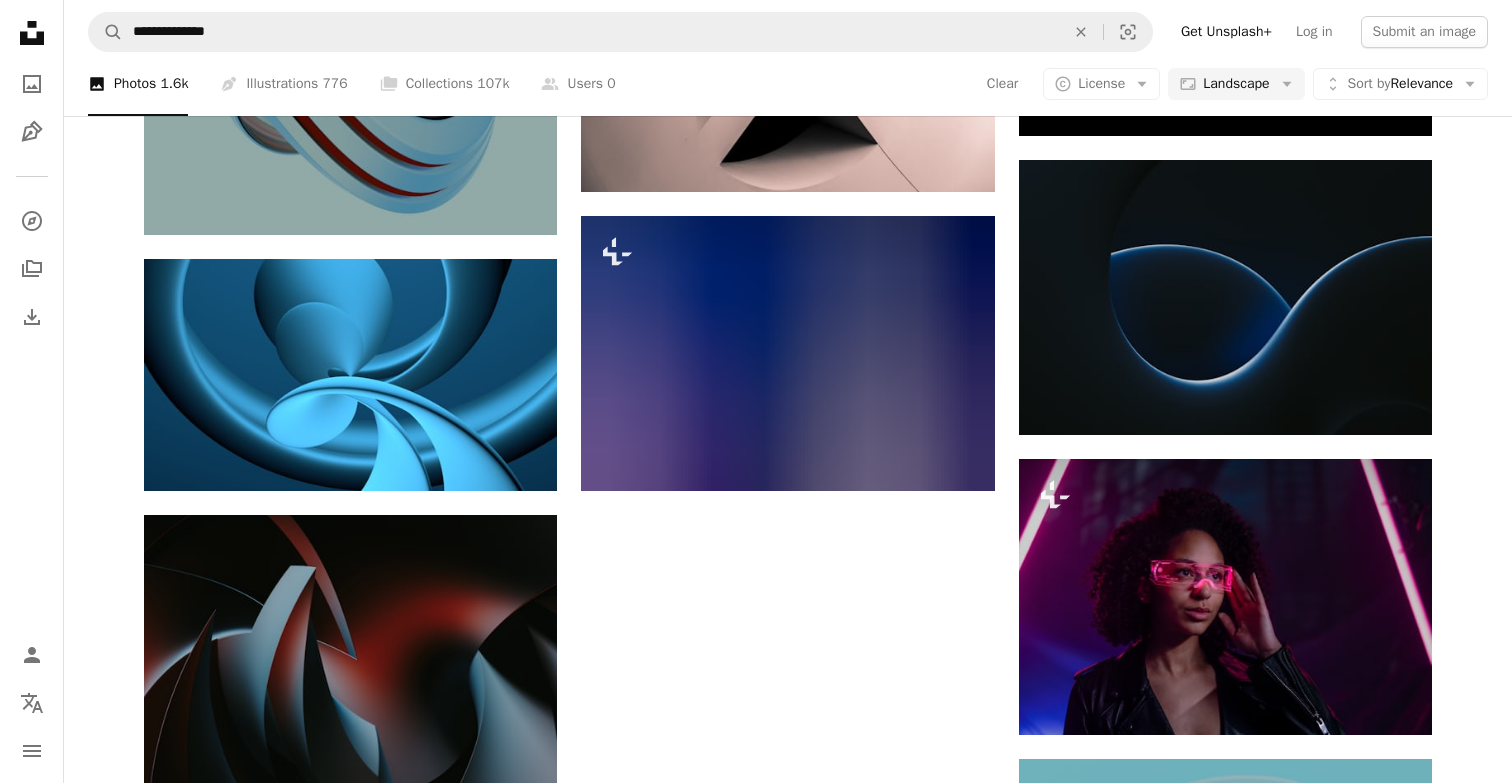 scroll, scrollTop: 1791, scrollLeft: 0, axis: vertical 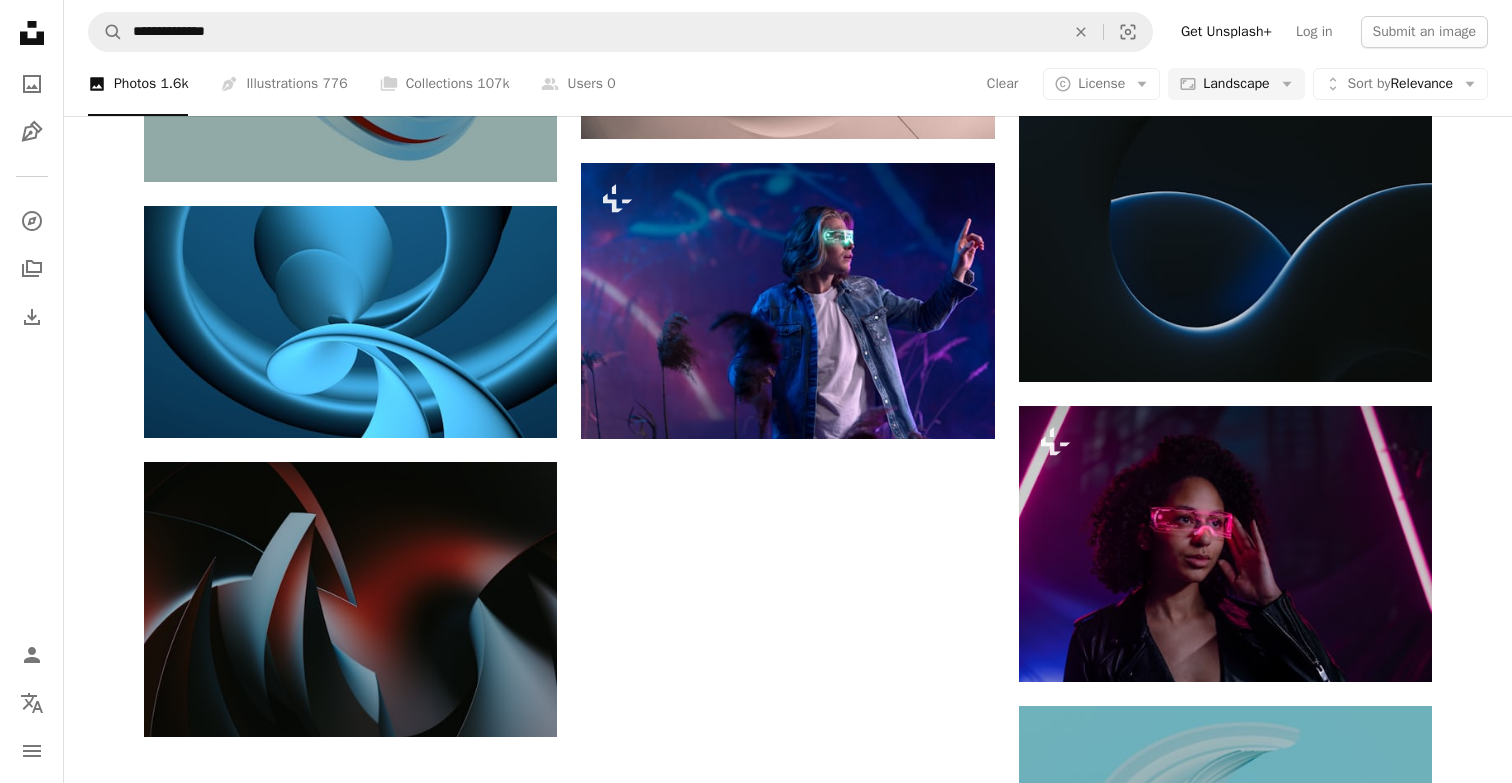 click on "Load more" at bounding box center (788, 1987) 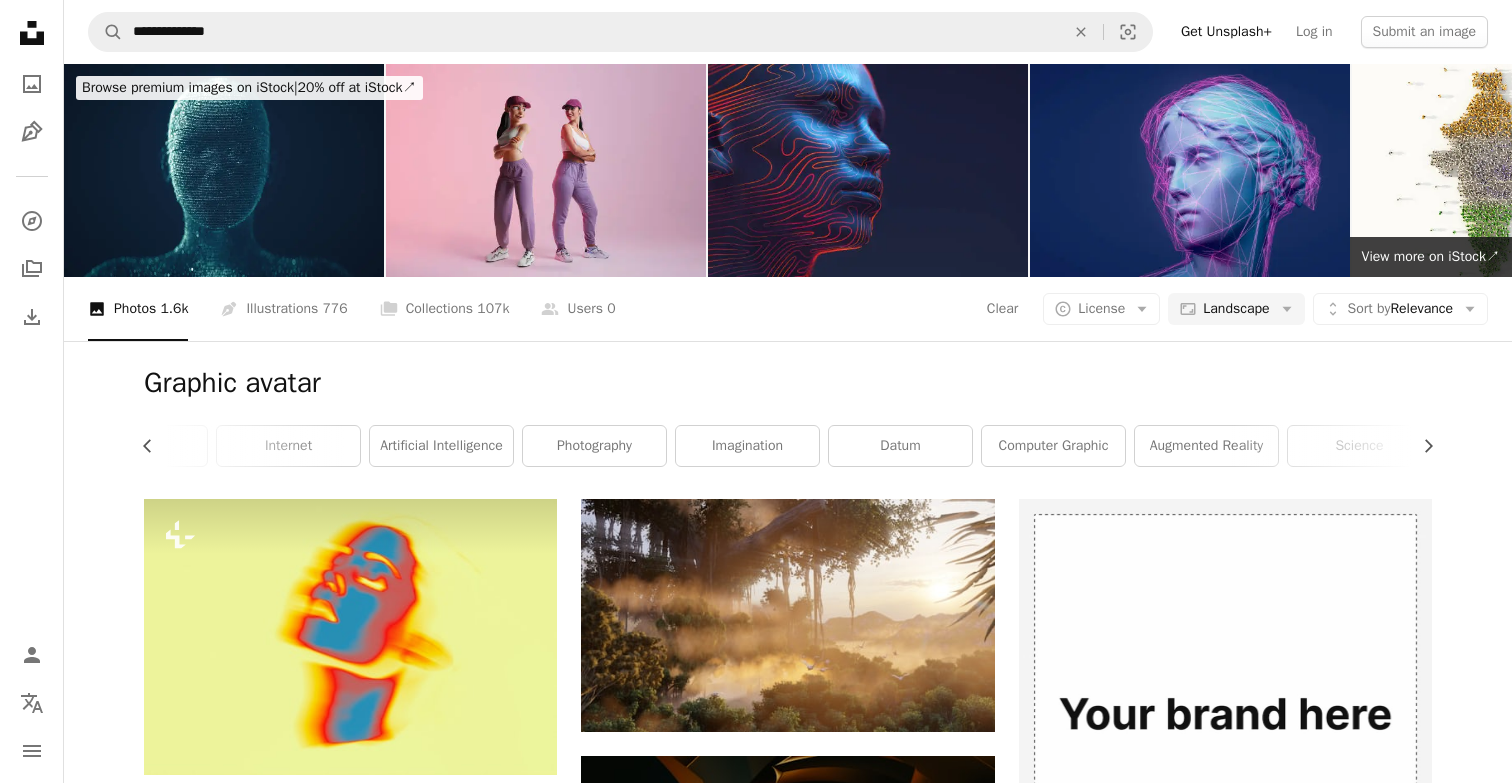 scroll, scrollTop: 0, scrollLeft: 0, axis: both 